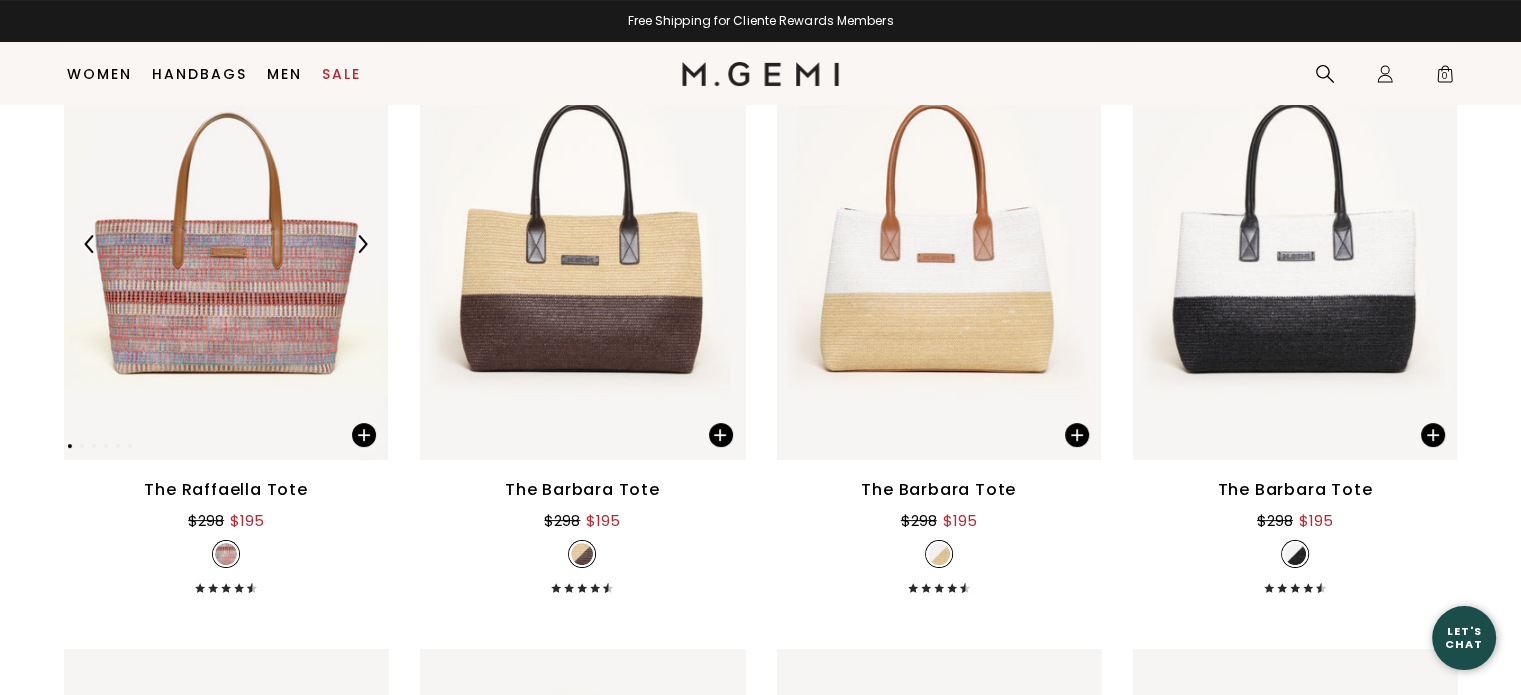 scroll, scrollTop: 358, scrollLeft: 0, axis: vertical 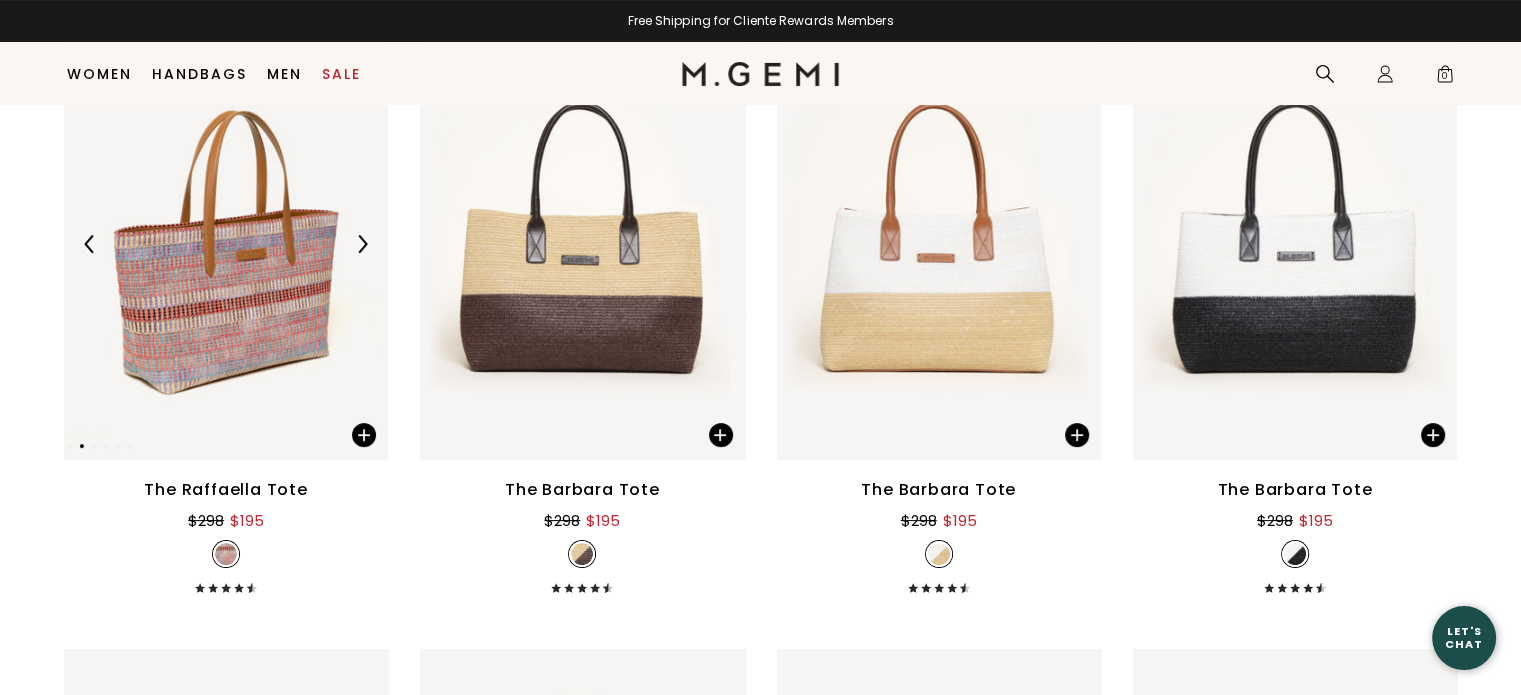 click at bounding box center (226, 244) 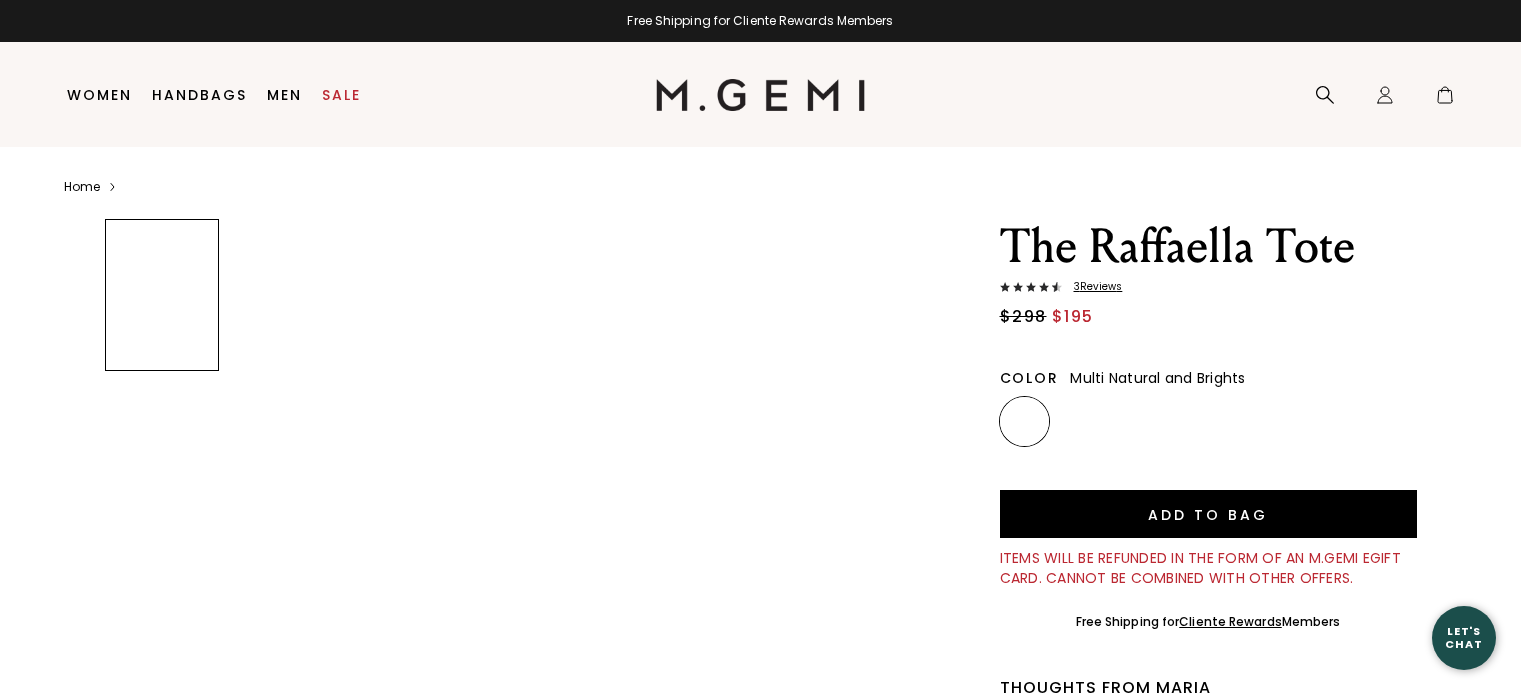 scroll, scrollTop: 0, scrollLeft: 0, axis: both 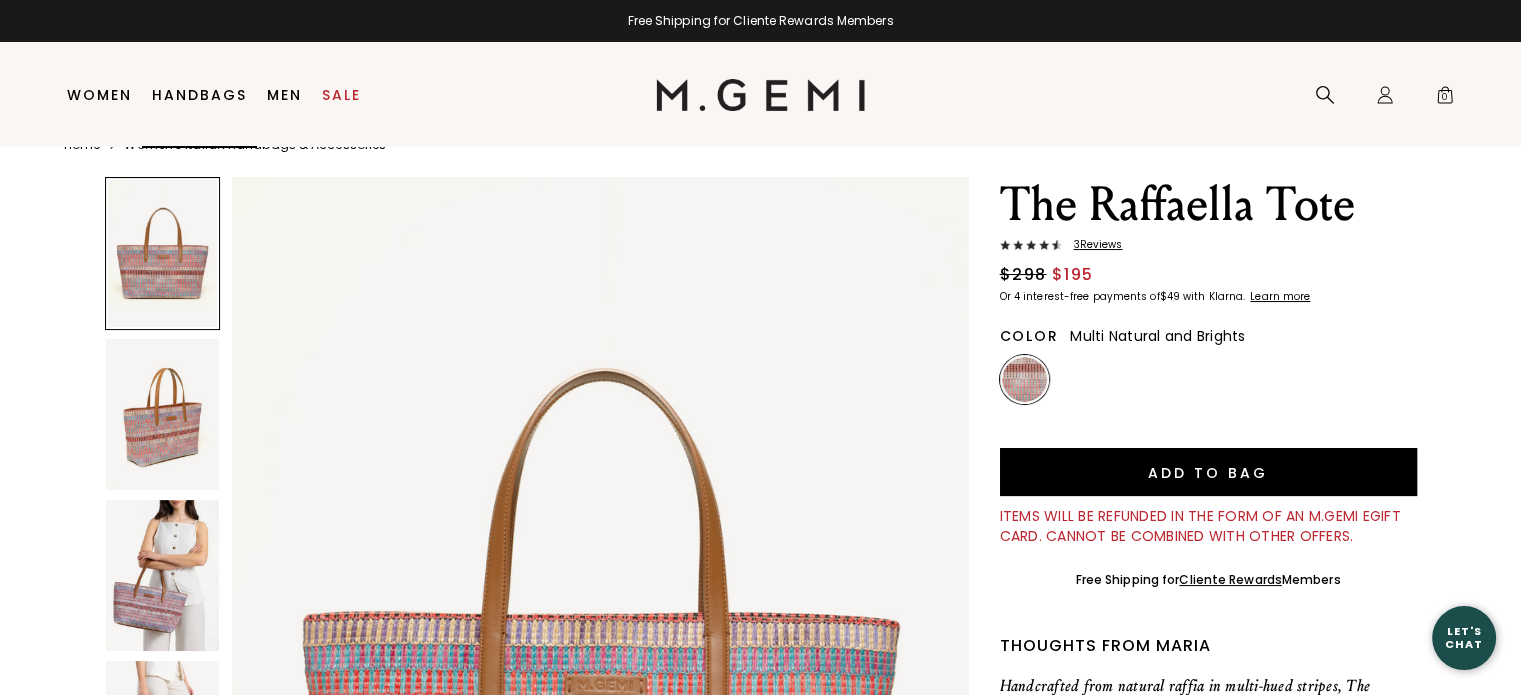 click on "Handbags" at bounding box center [199, 95] 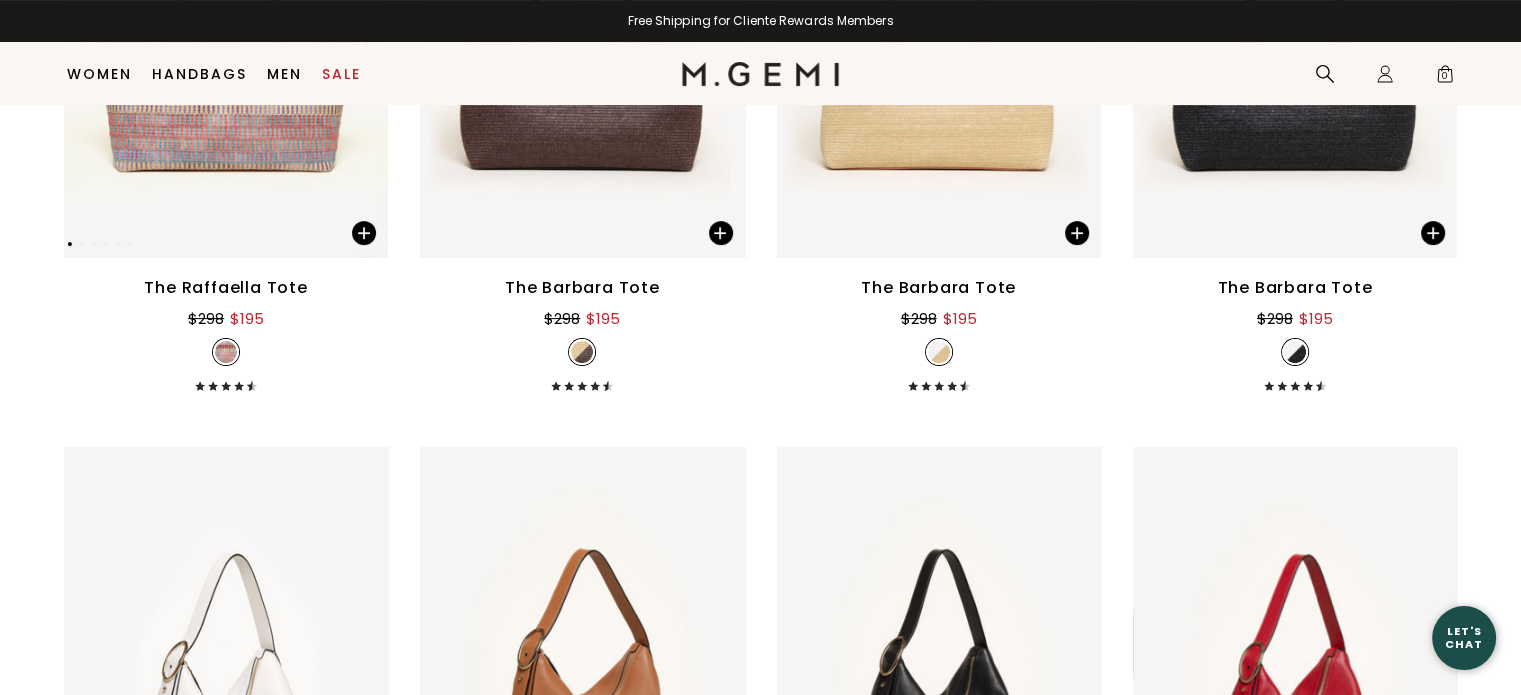 scroll, scrollTop: 664, scrollLeft: 0, axis: vertical 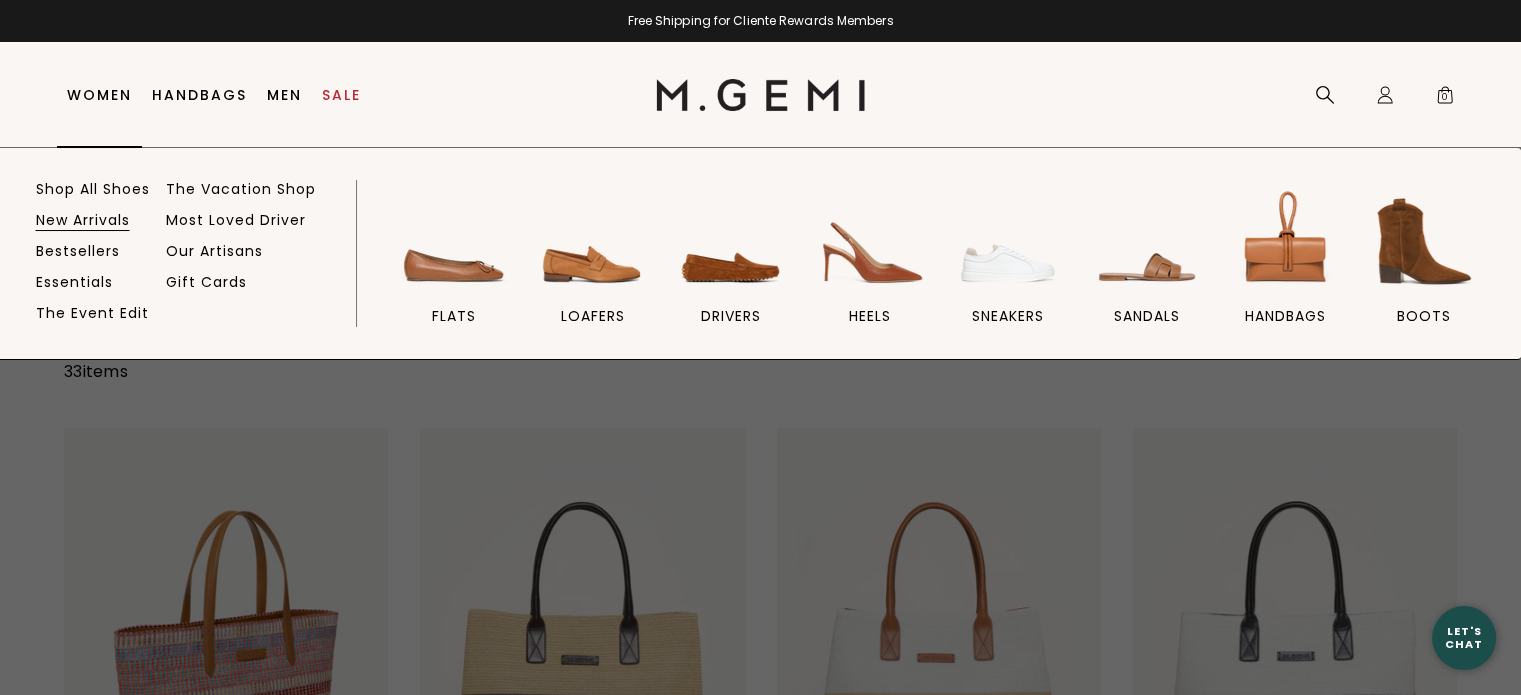 click on "New Arrivals" at bounding box center [83, 220] 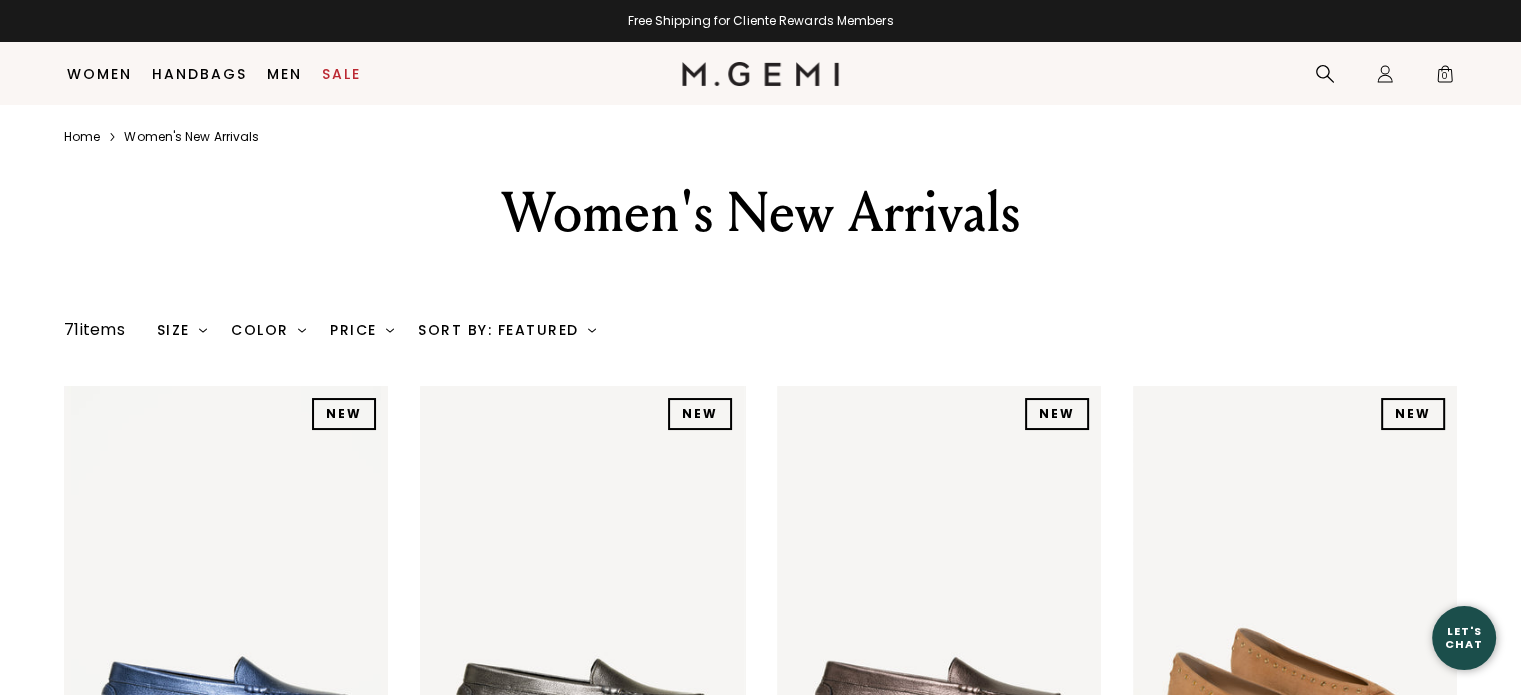 scroll, scrollTop: 358, scrollLeft: 0, axis: vertical 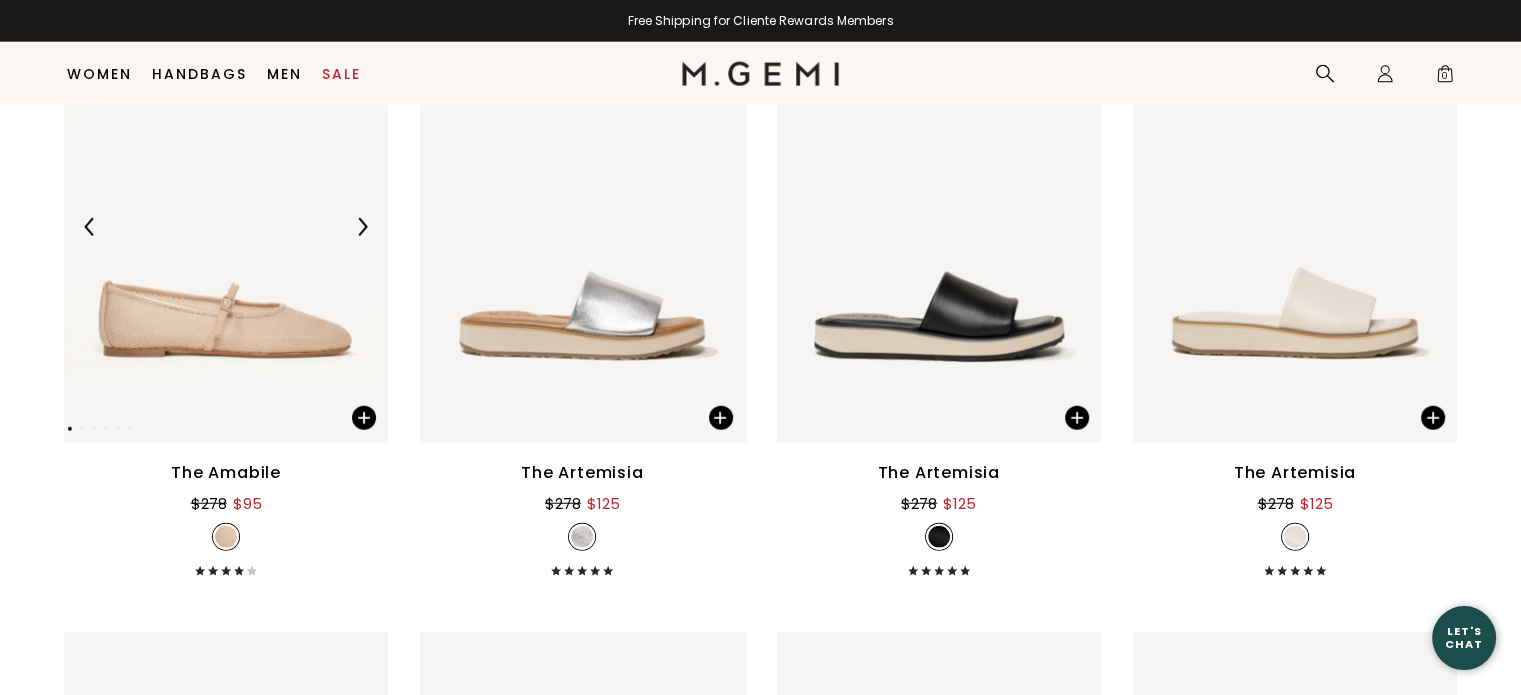 click at bounding box center (226, 227) 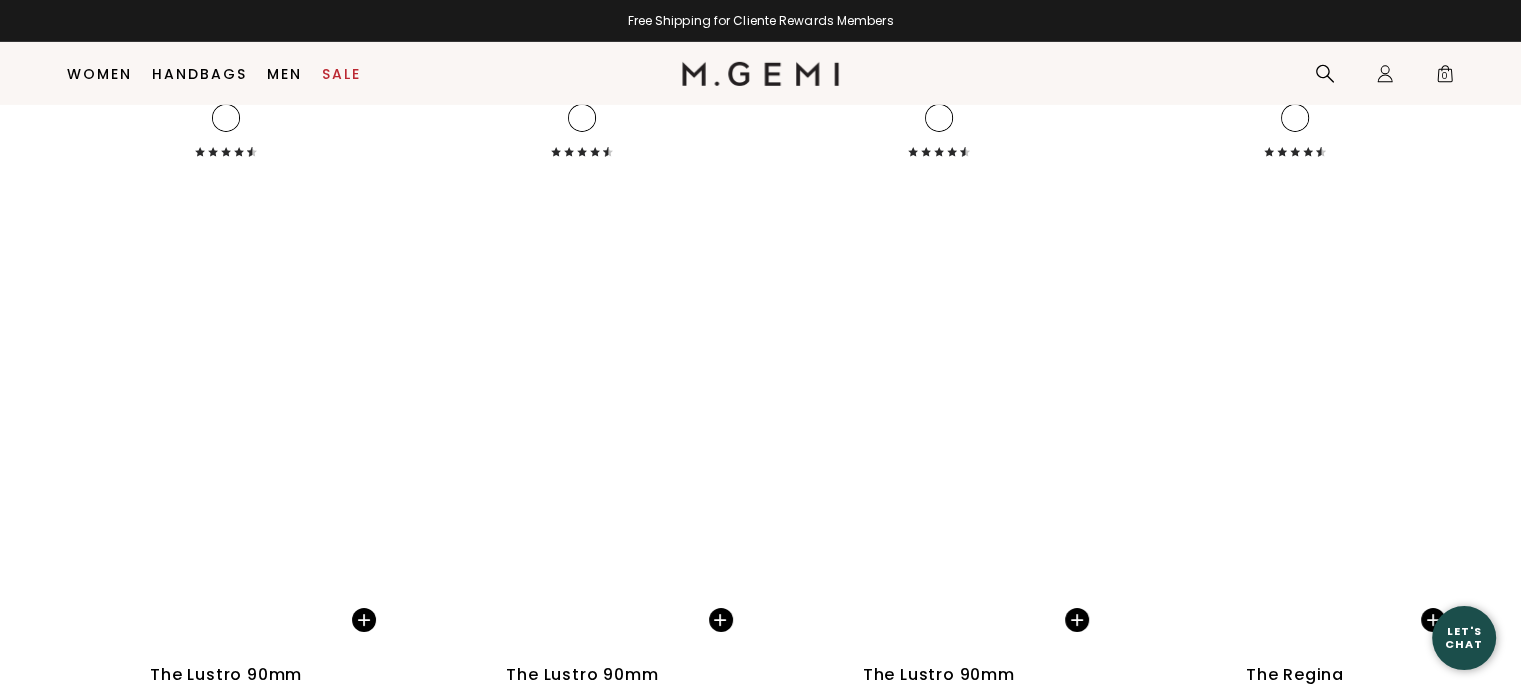 scroll, scrollTop: 21957, scrollLeft: 0, axis: vertical 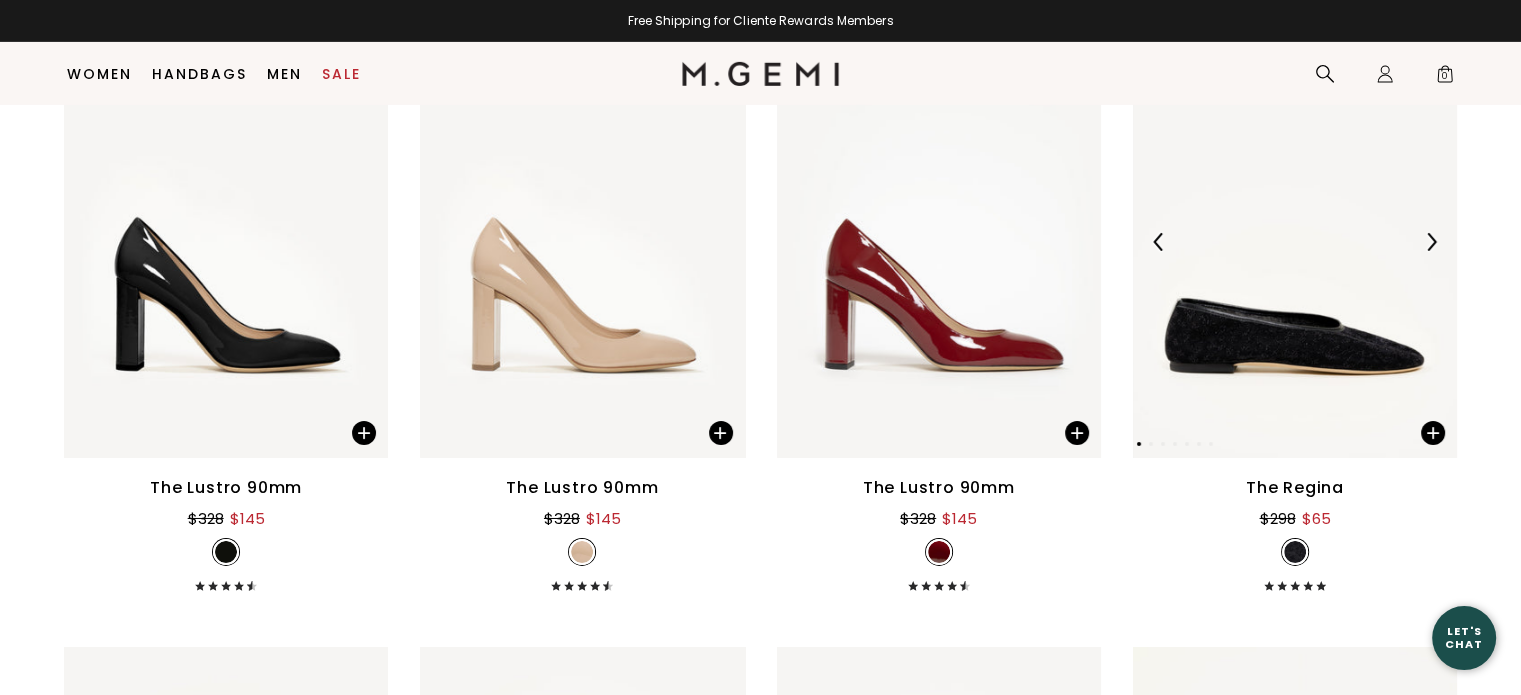 click at bounding box center [1295, 242] 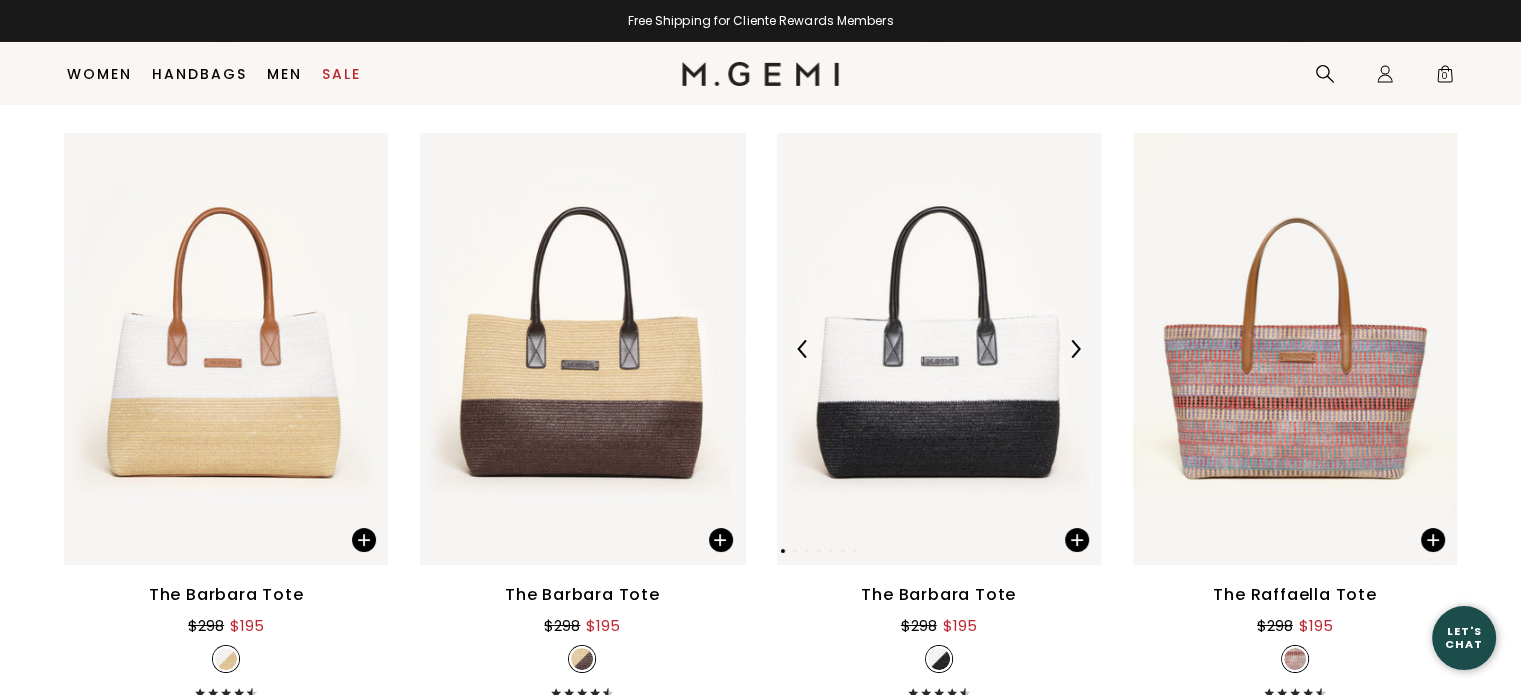 scroll, scrollTop: 22457, scrollLeft: 0, axis: vertical 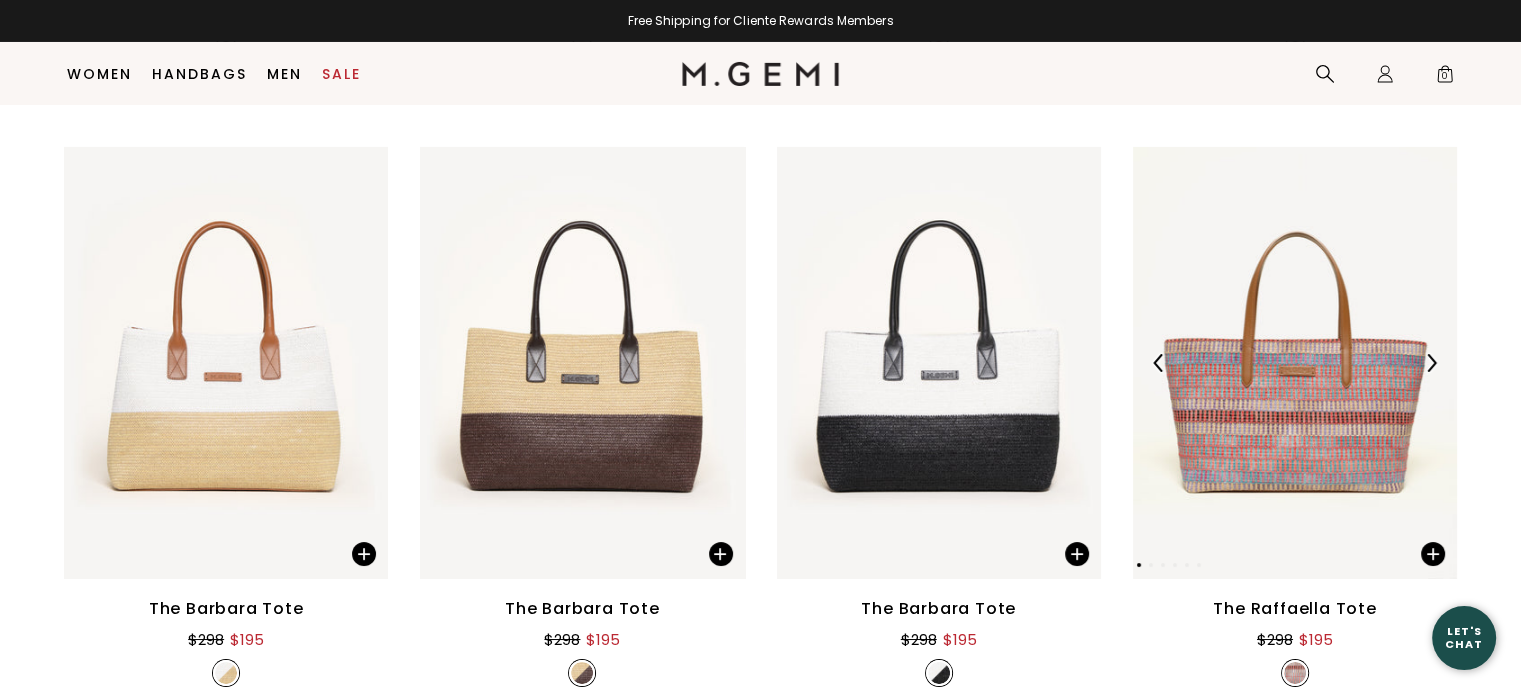 click at bounding box center (1295, 363) 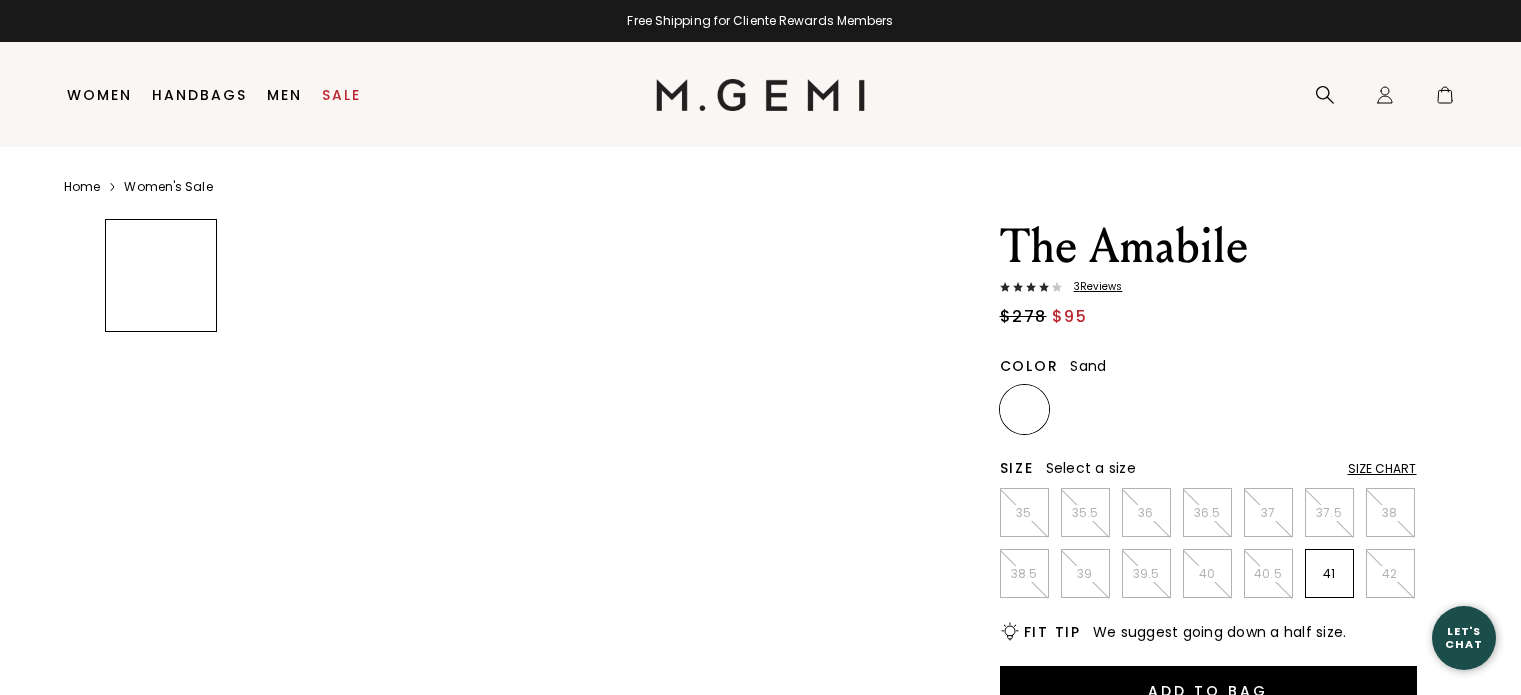 scroll, scrollTop: 0, scrollLeft: 0, axis: both 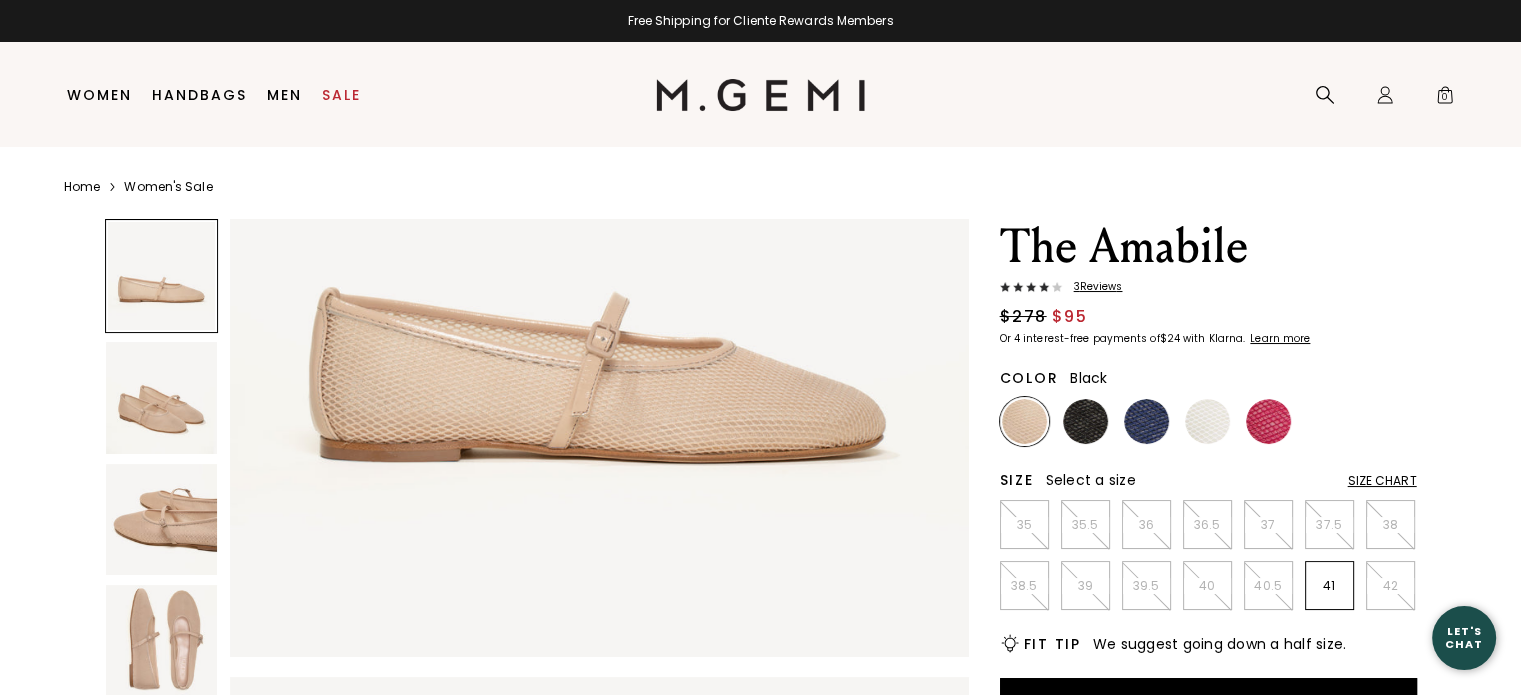 click at bounding box center [1085, 421] 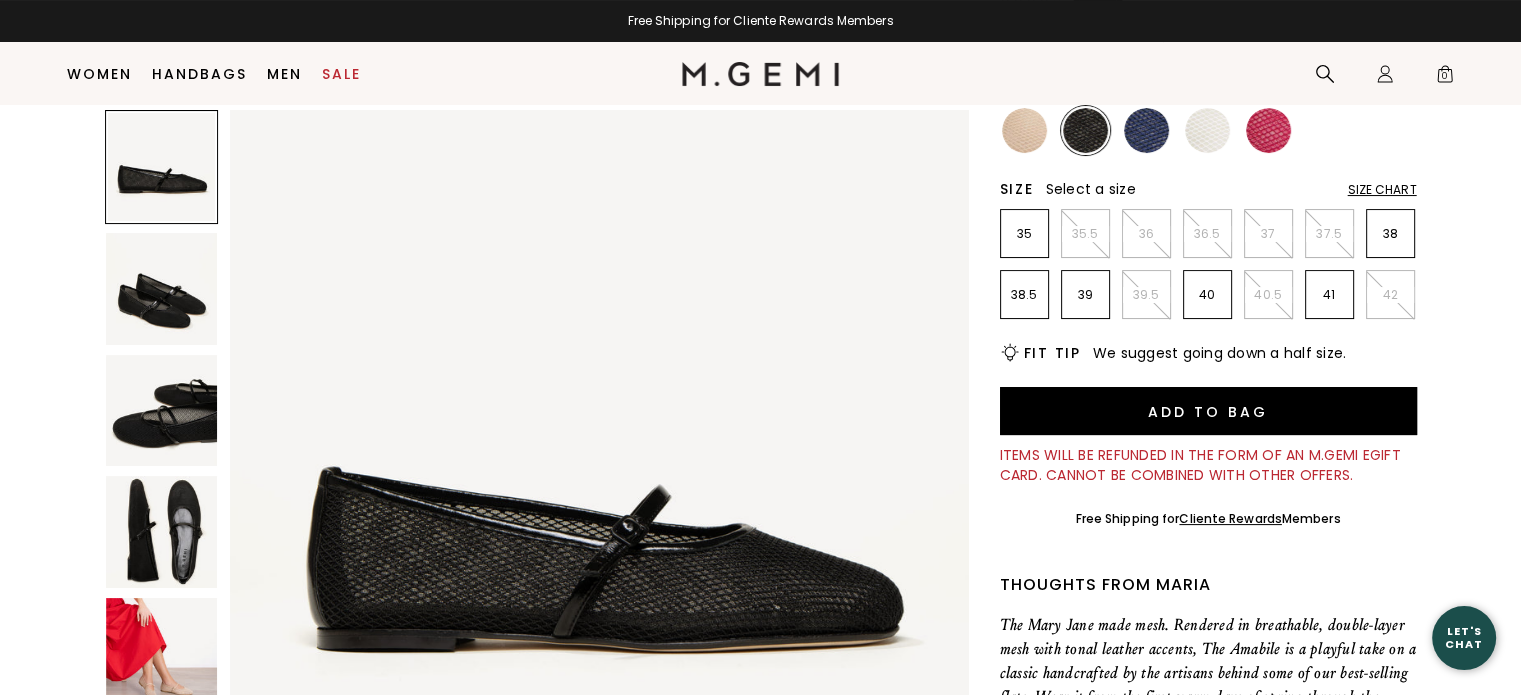 scroll, scrollTop: 58, scrollLeft: 0, axis: vertical 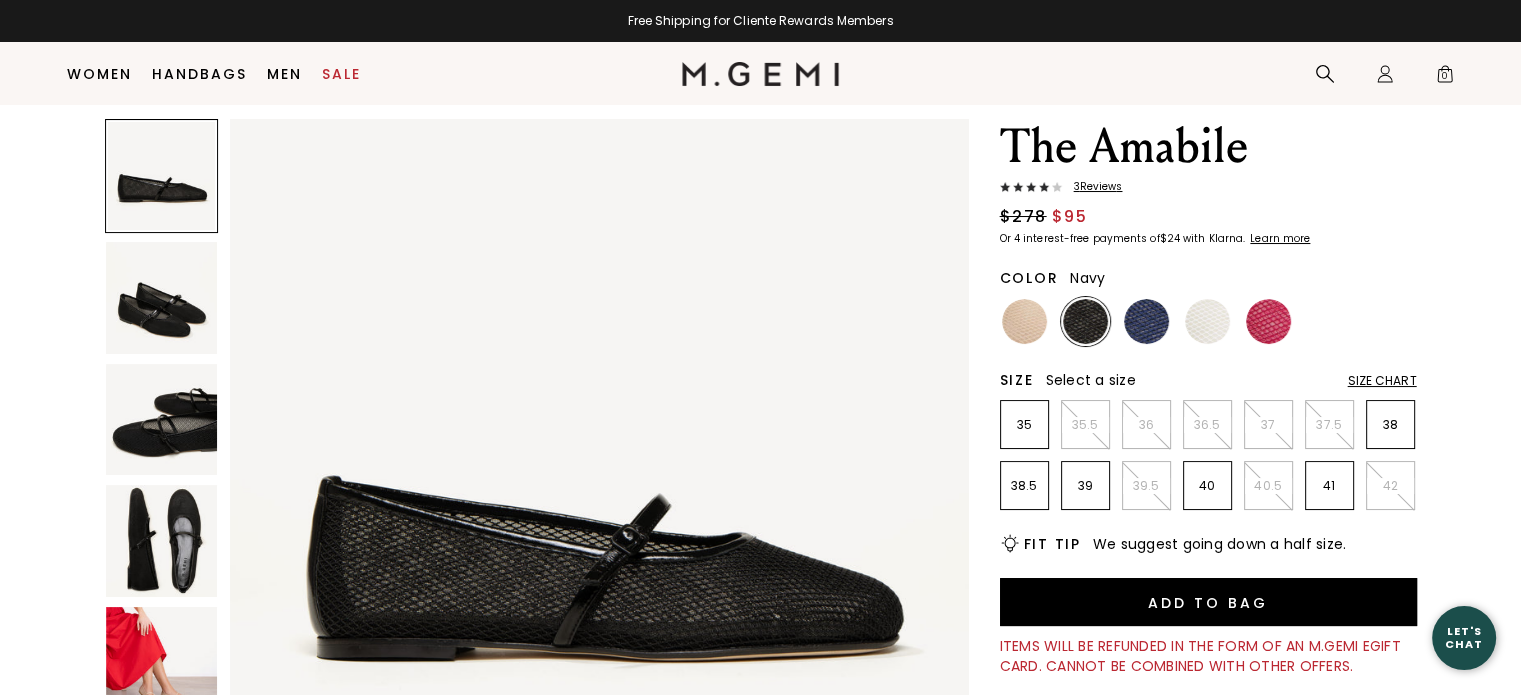 click at bounding box center [1146, 321] 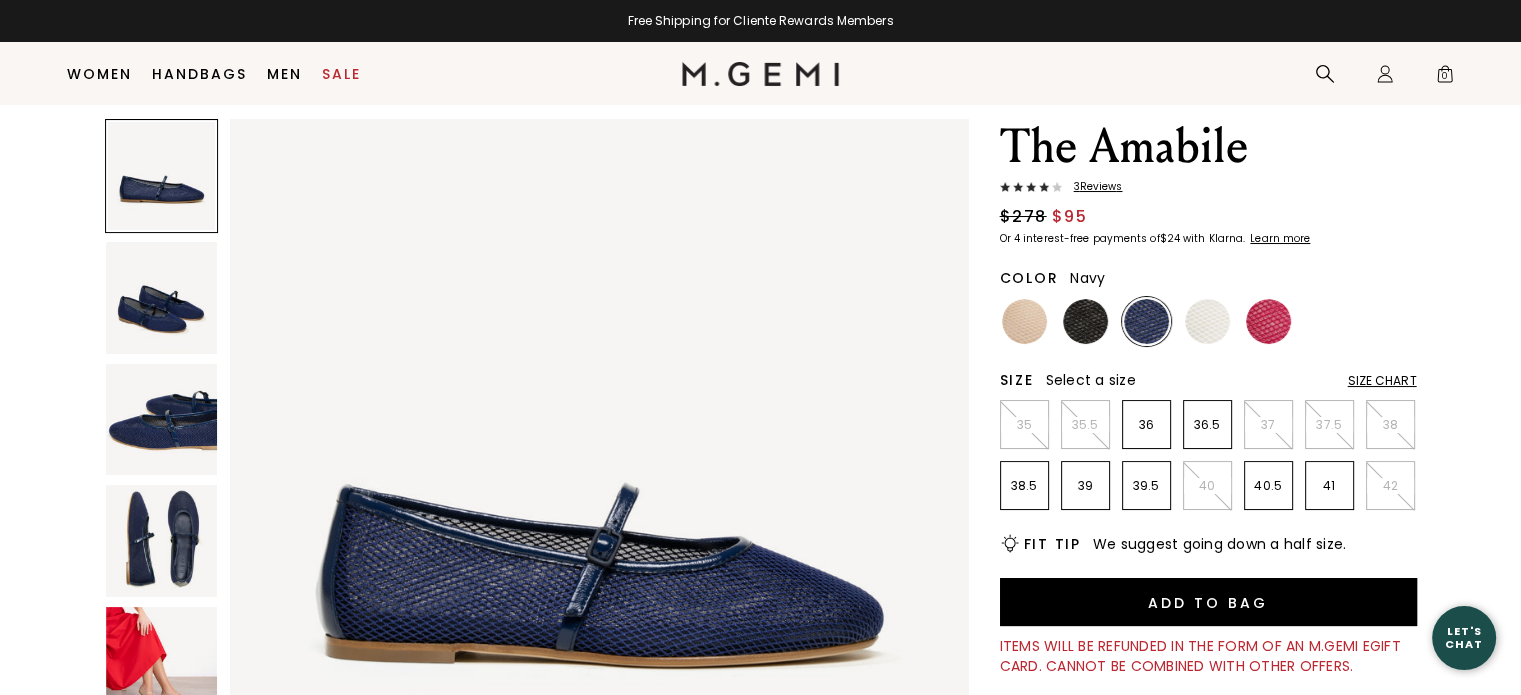 scroll, scrollTop: 0, scrollLeft: 0, axis: both 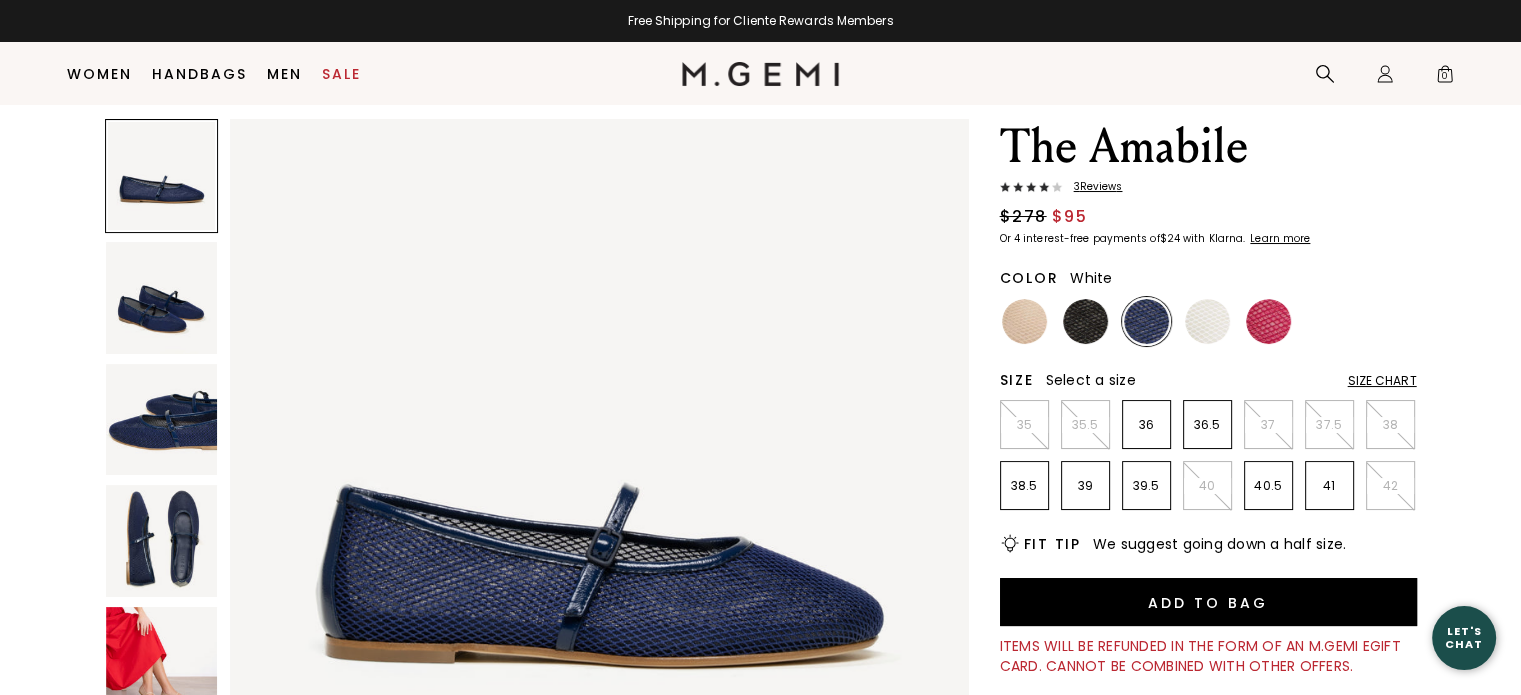 click at bounding box center [1207, 321] 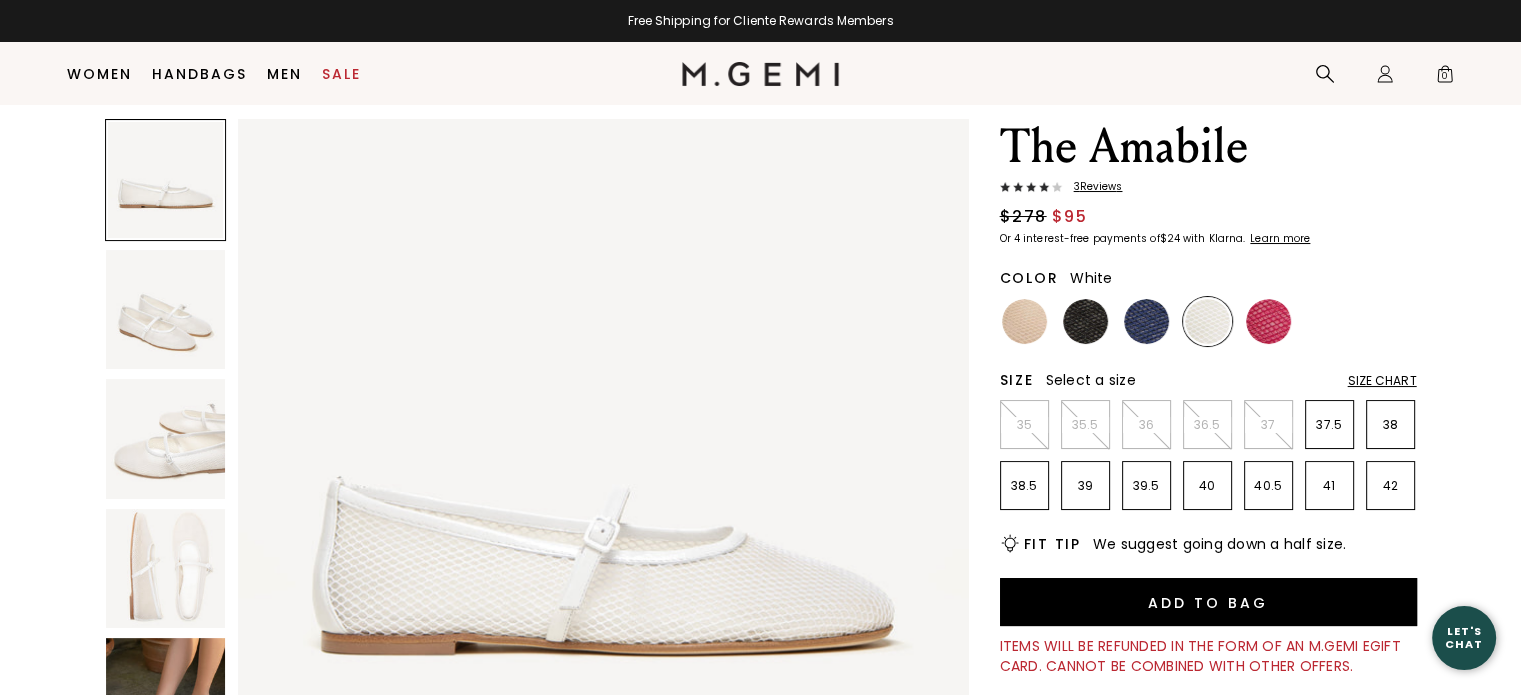scroll, scrollTop: 0, scrollLeft: 0, axis: both 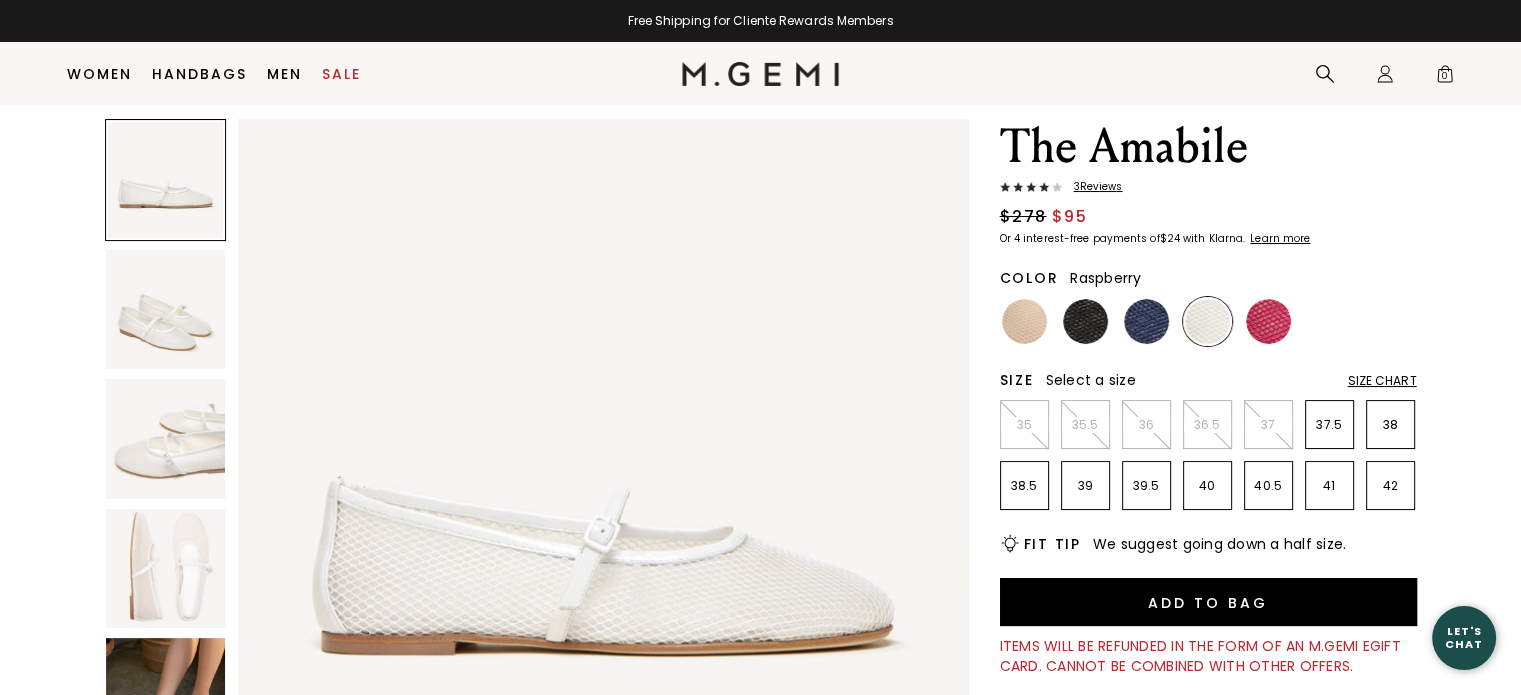 click at bounding box center (1268, 321) 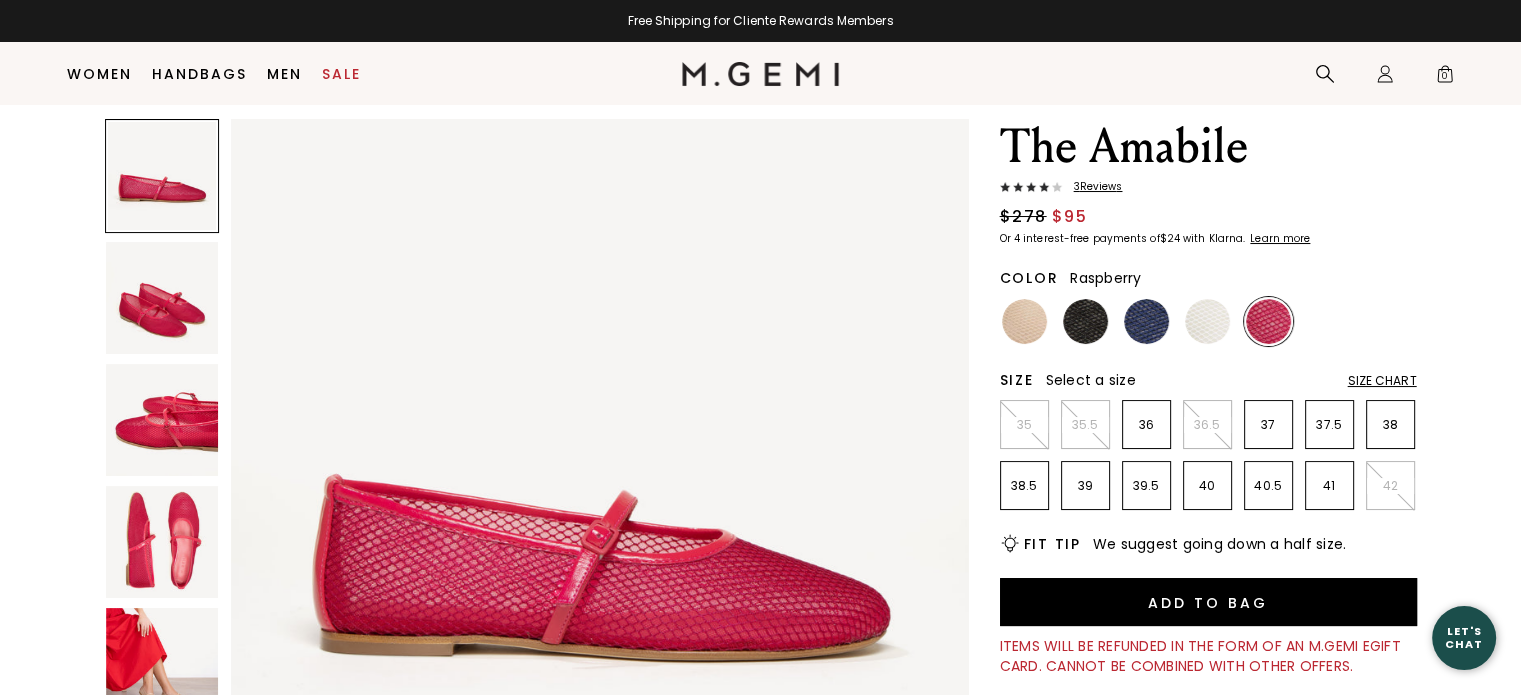 scroll, scrollTop: 0, scrollLeft: 0, axis: both 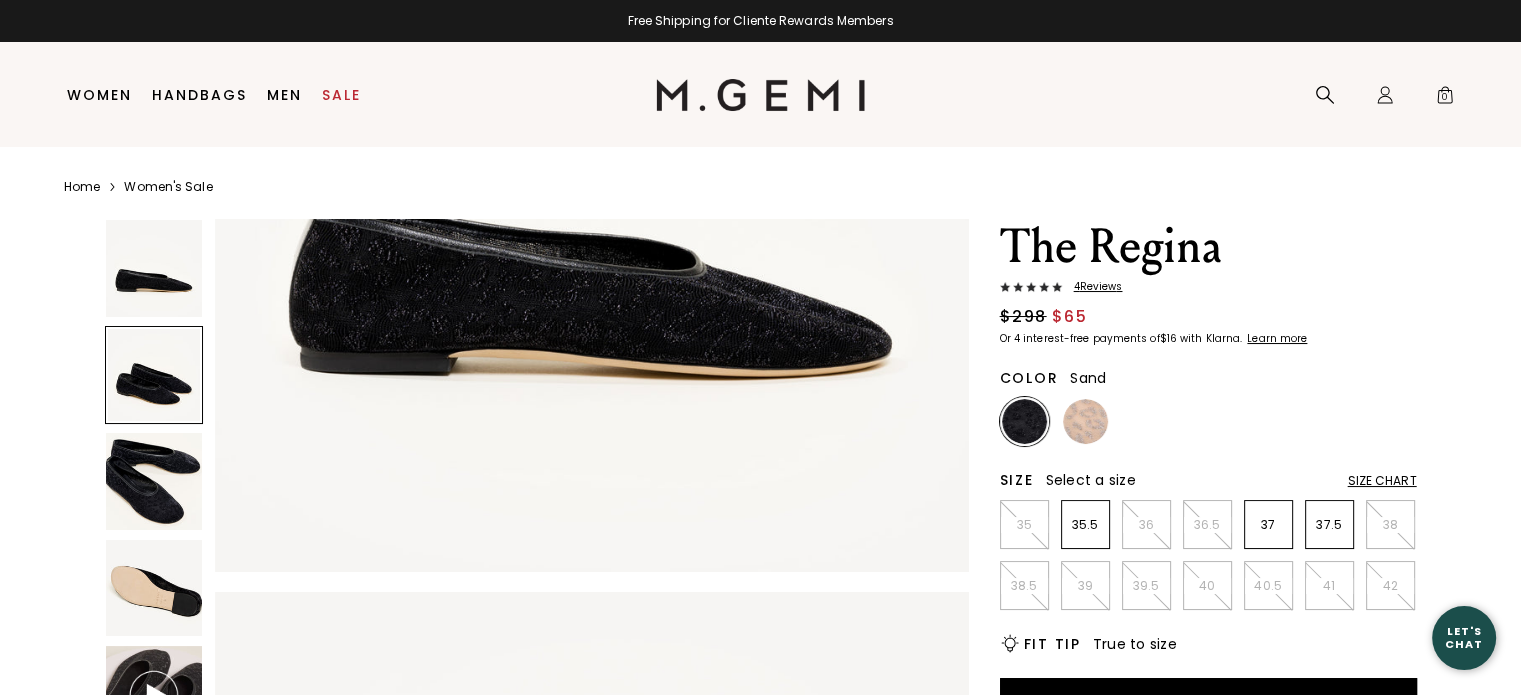 click at bounding box center (1085, 421) 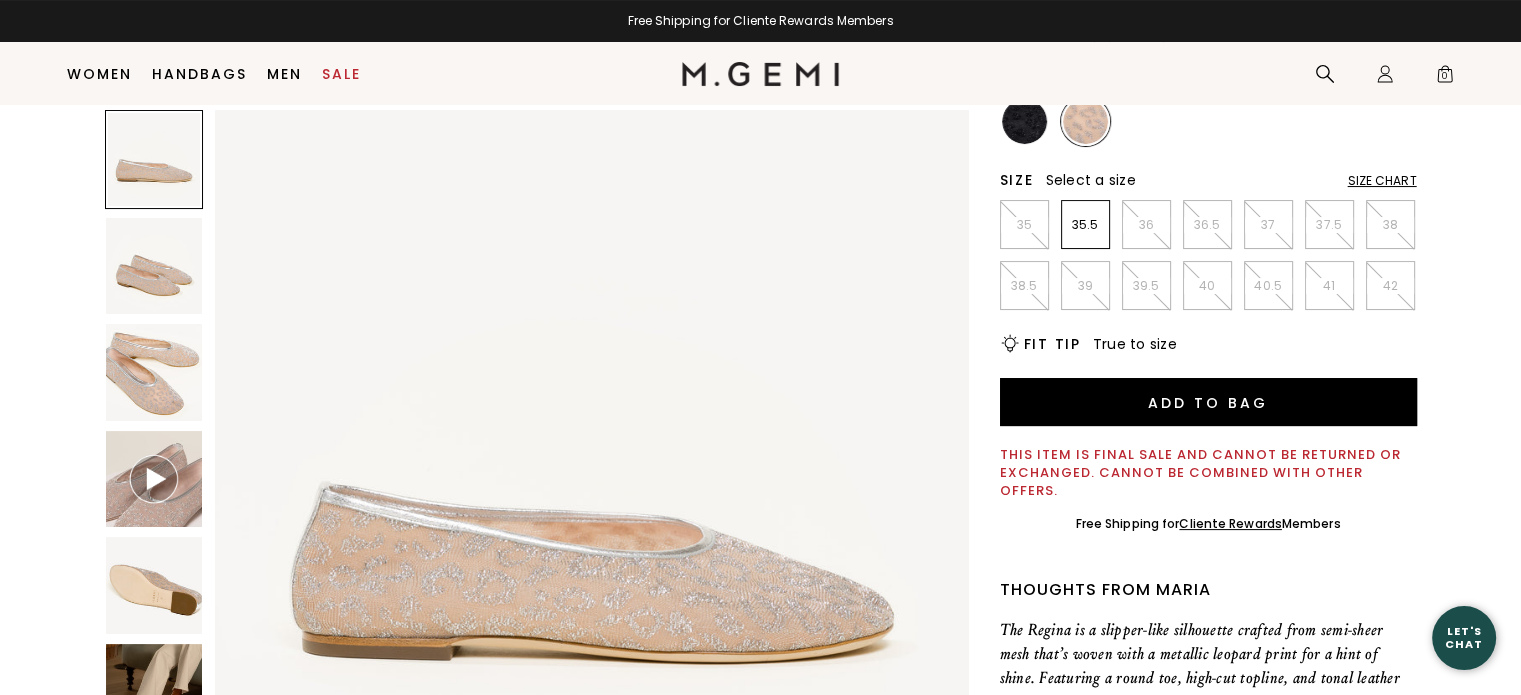 scroll, scrollTop: 257, scrollLeft: 0, axis: vertical 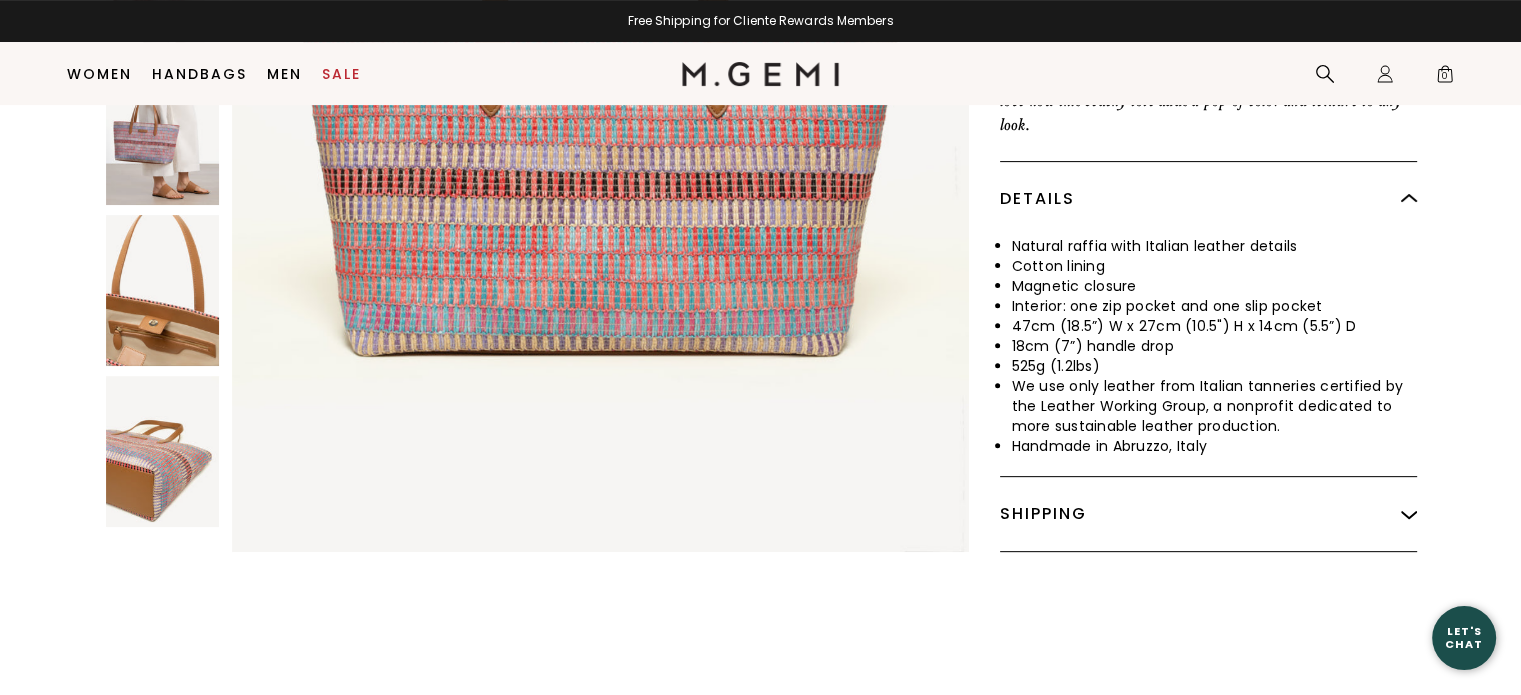click at bounding box center [162, 290] 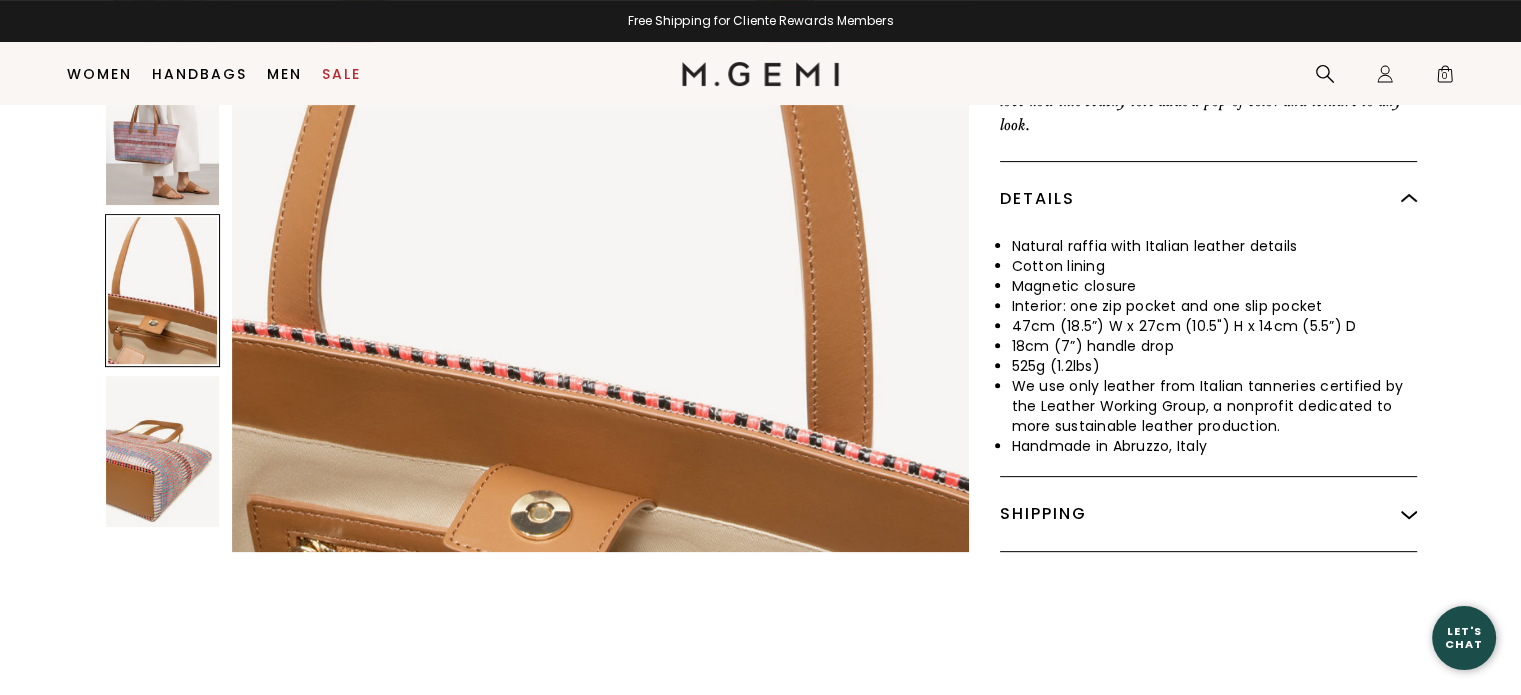 scroll, scrollTop: 3928, scrollLeft: 0, axis: vertical 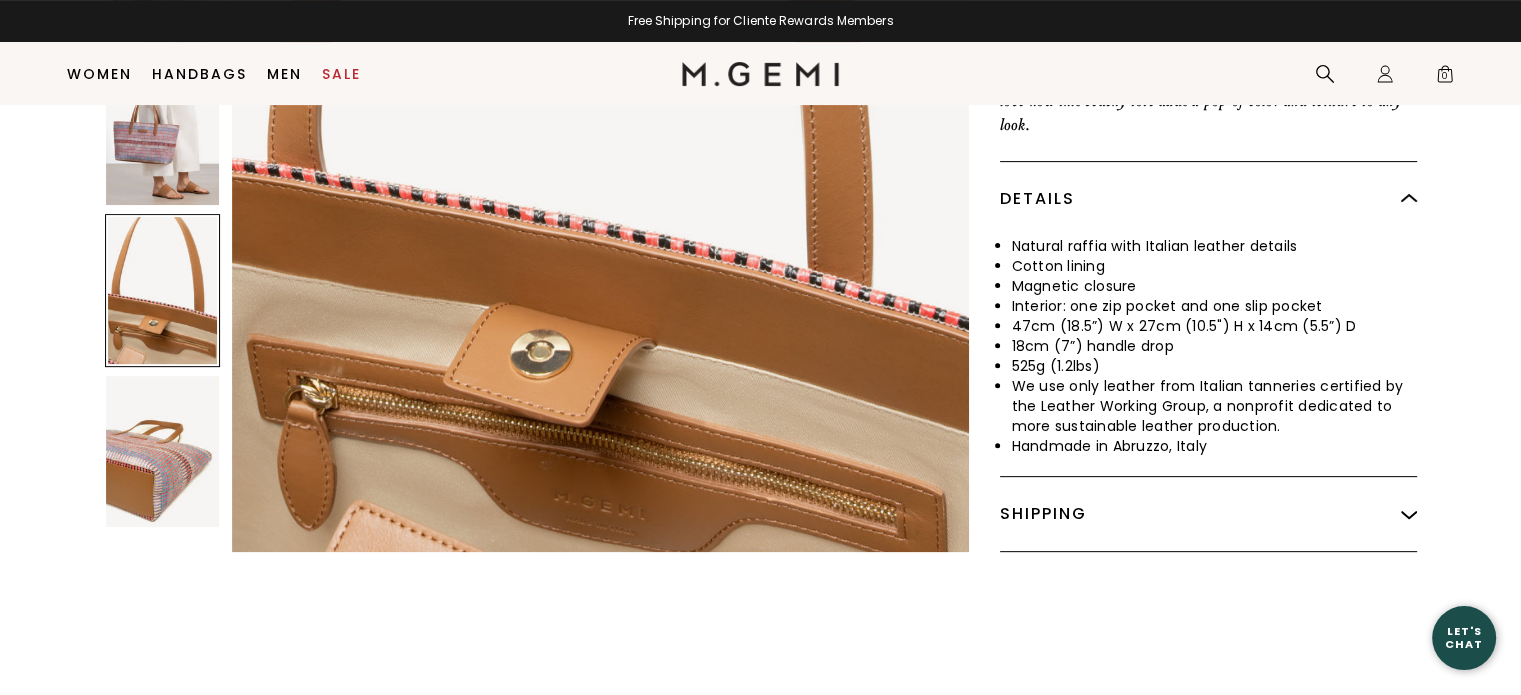 click at bounding box center (162, 451) 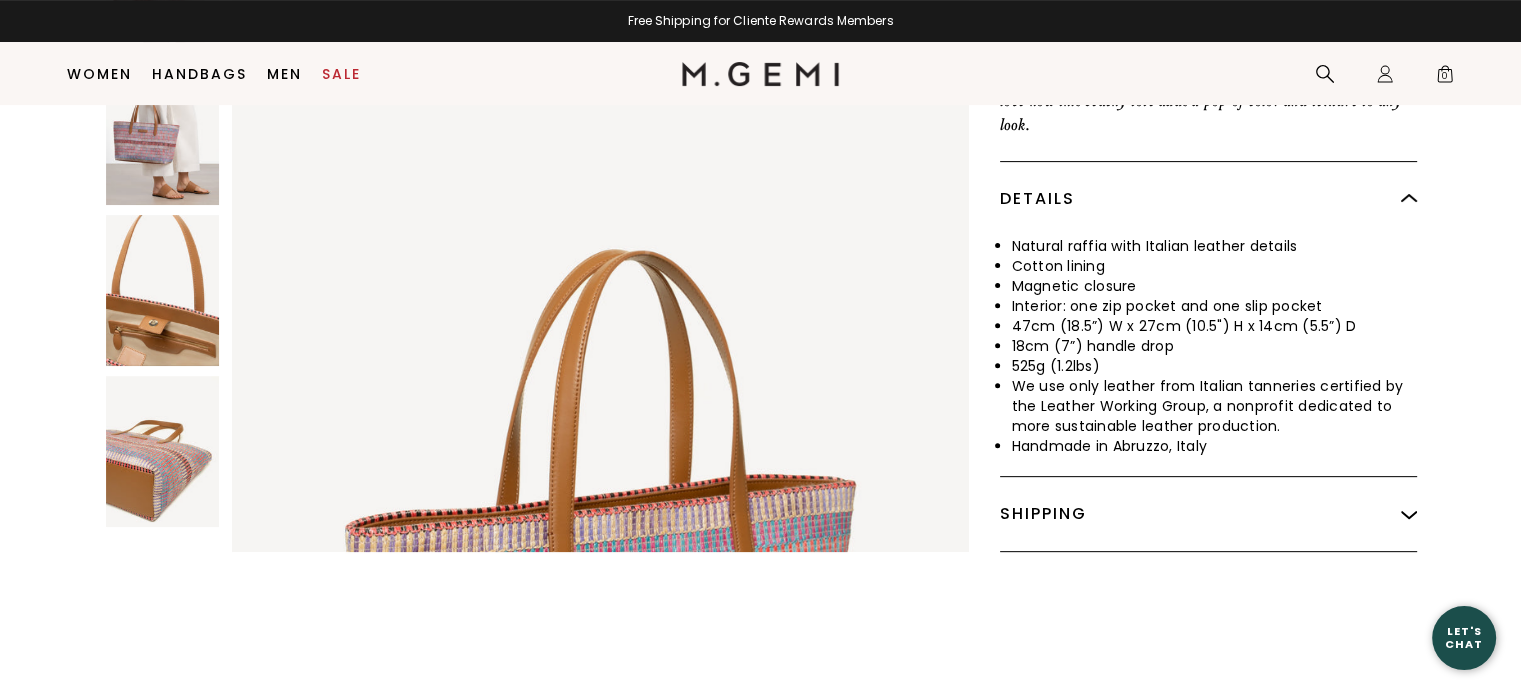 scroll, scrollTop: 0, scrollLeft: 0, axis: both 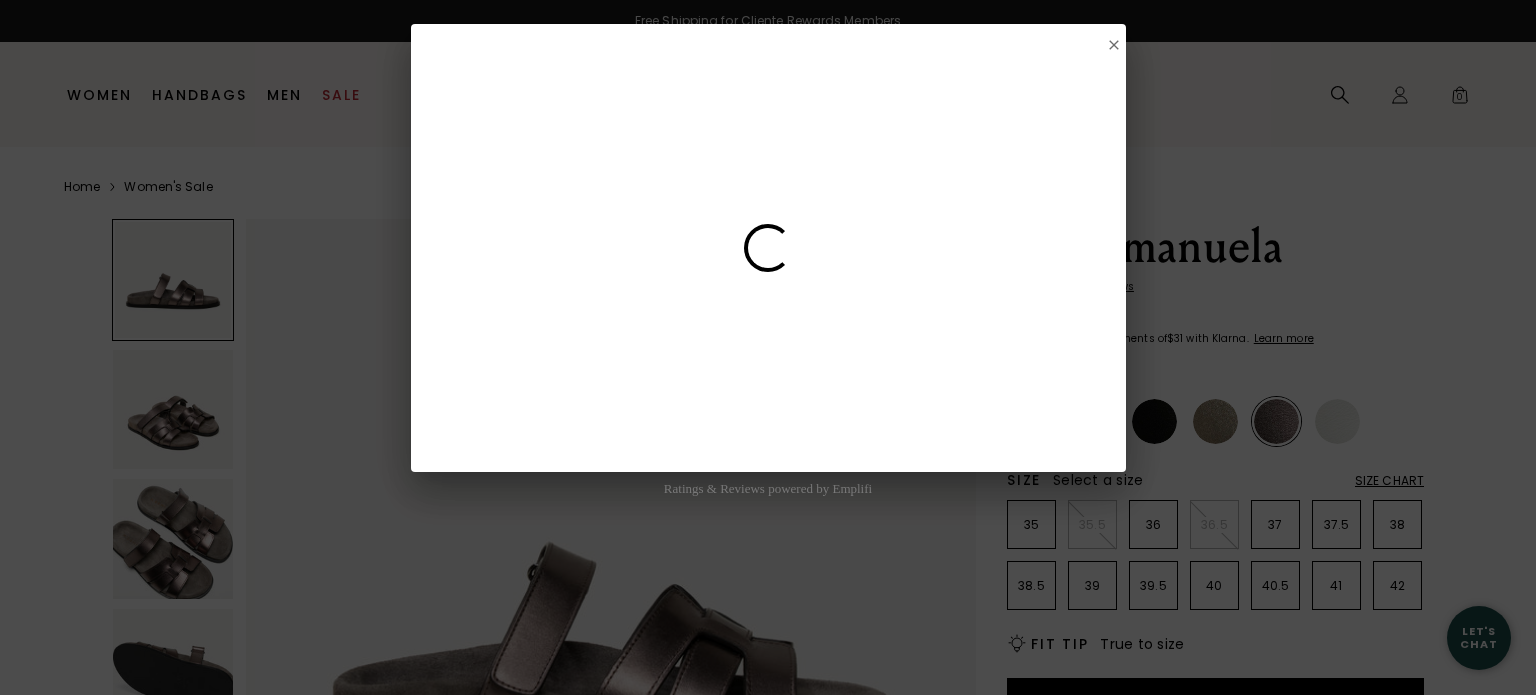 select on "3" 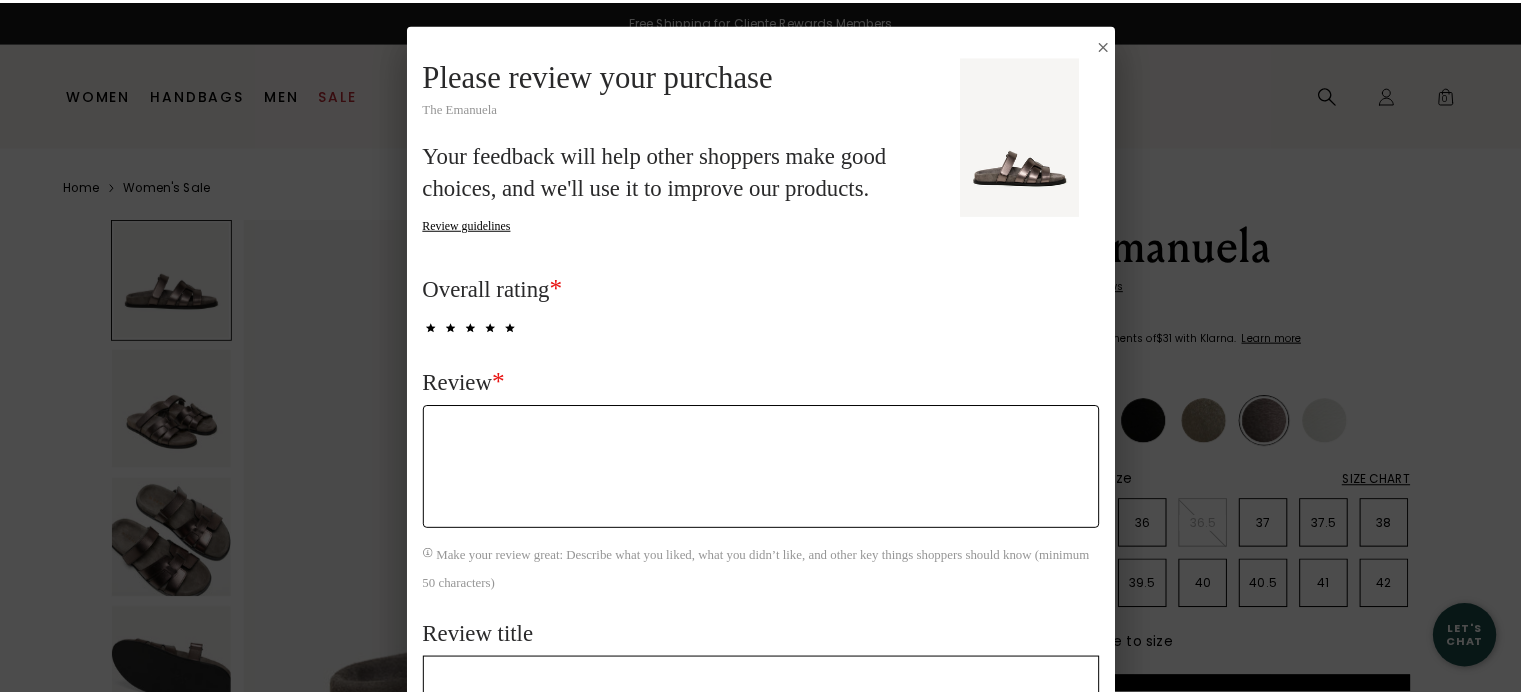 scroll, scrollTop: 0, scrollLeft: 0, axis: both 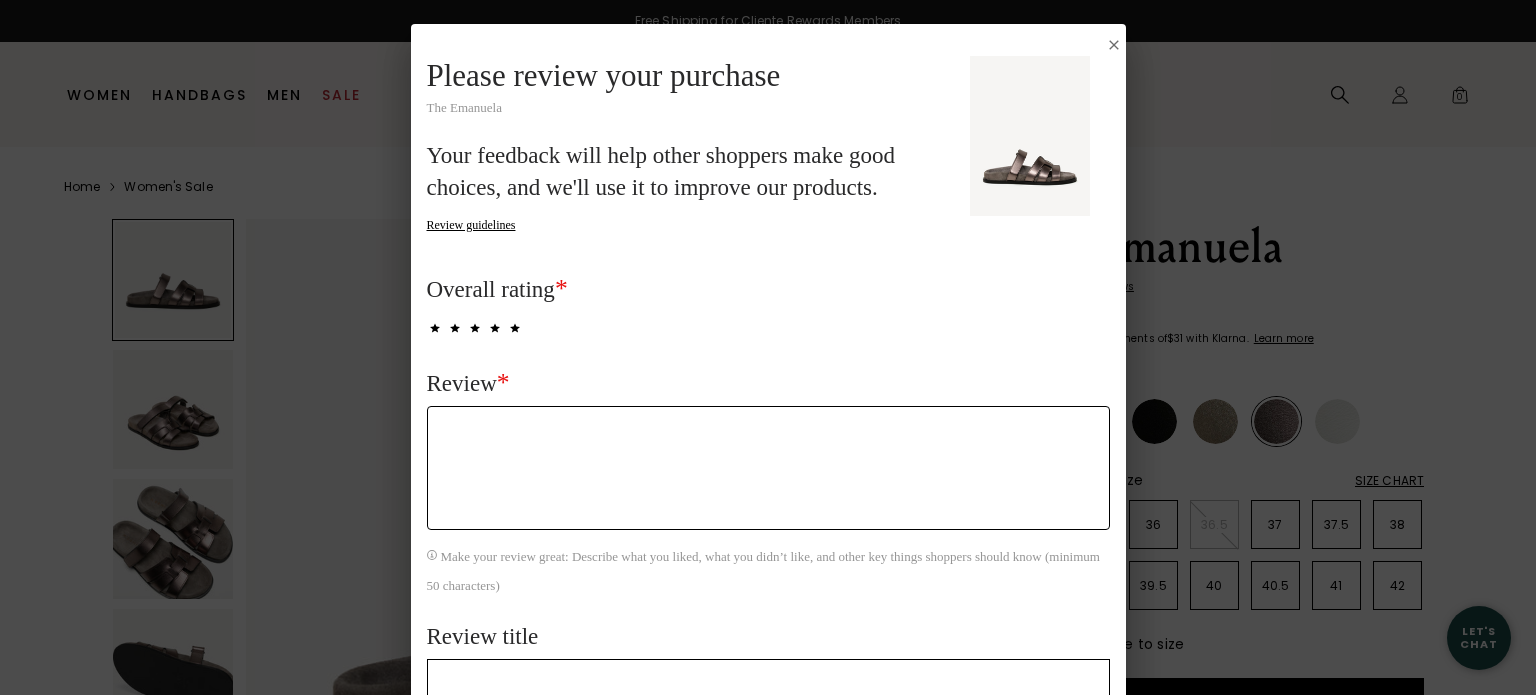click on "Review  *" 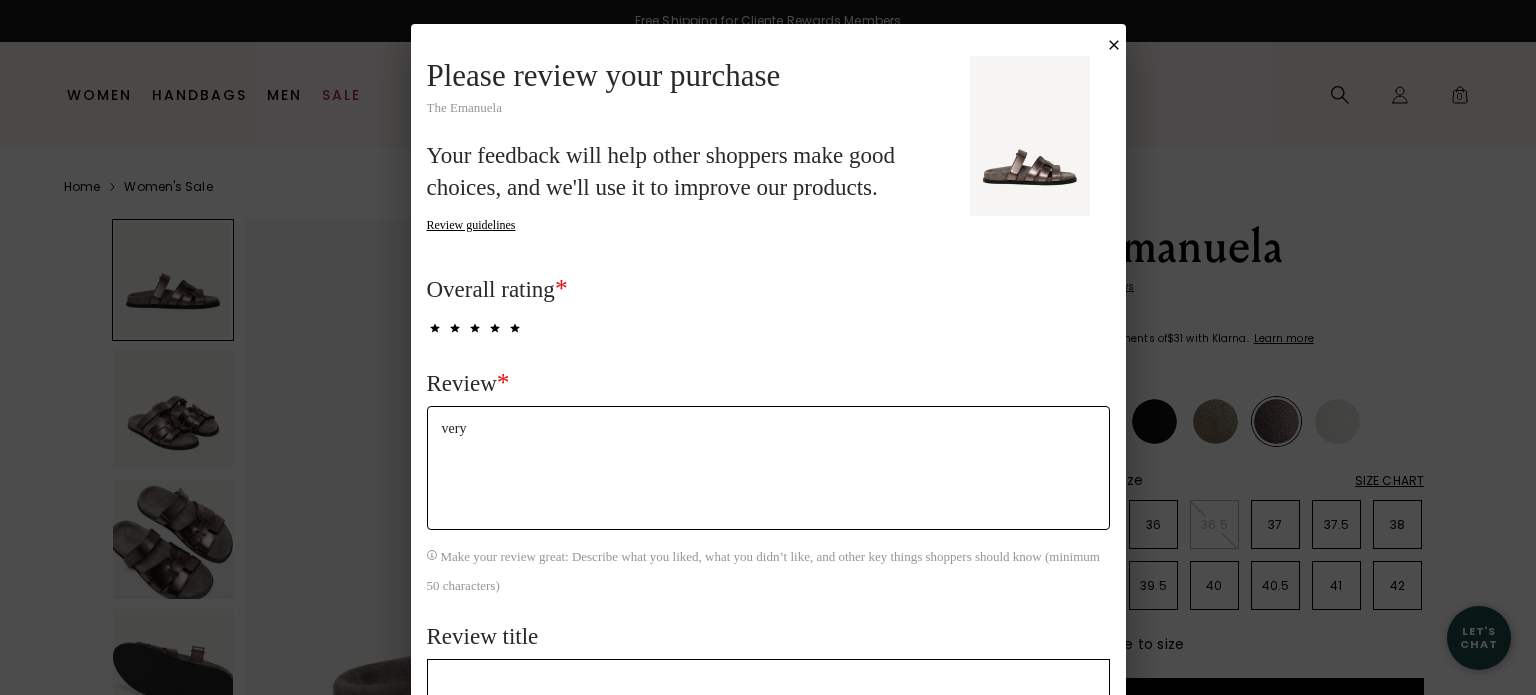 type on "very" 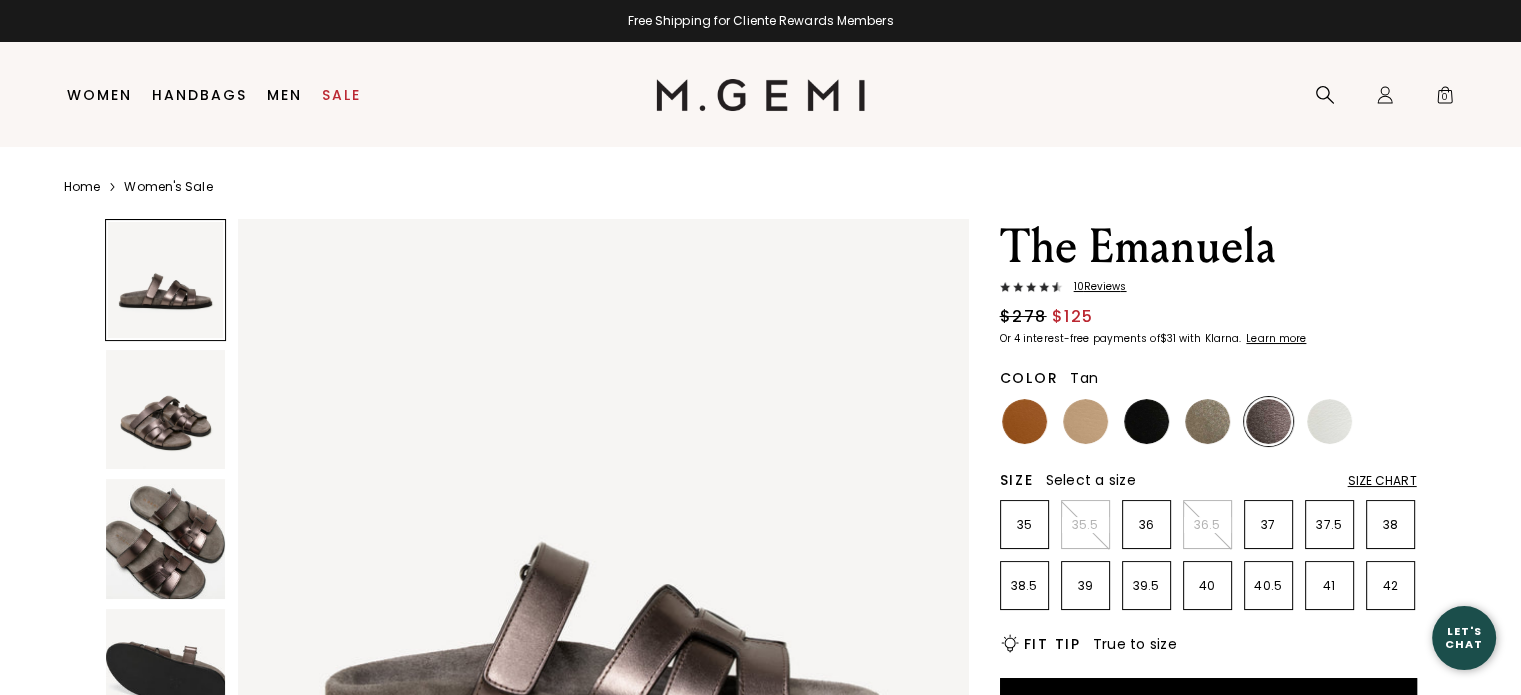 click at bounding box center [1024, 421] 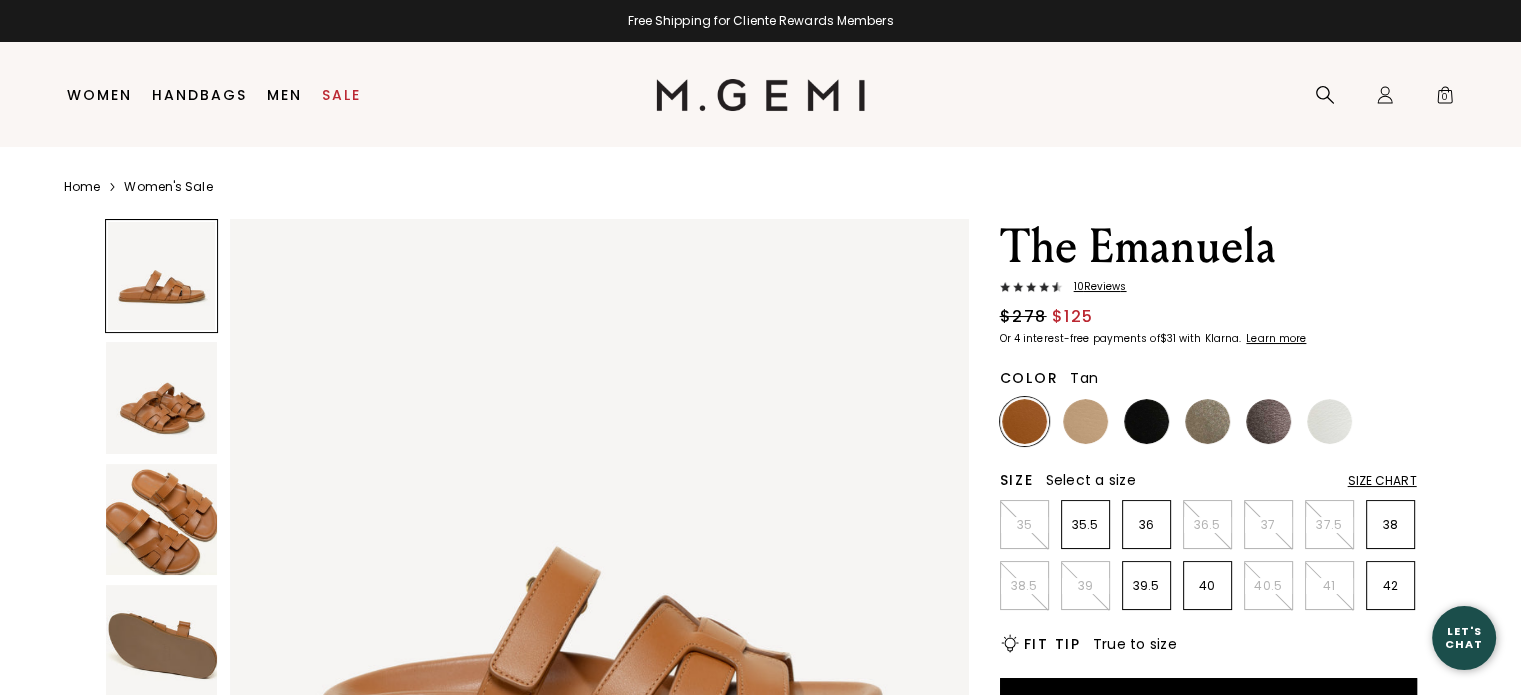scroll, scrollTop: 0, scrollLeft: 0, axis: both 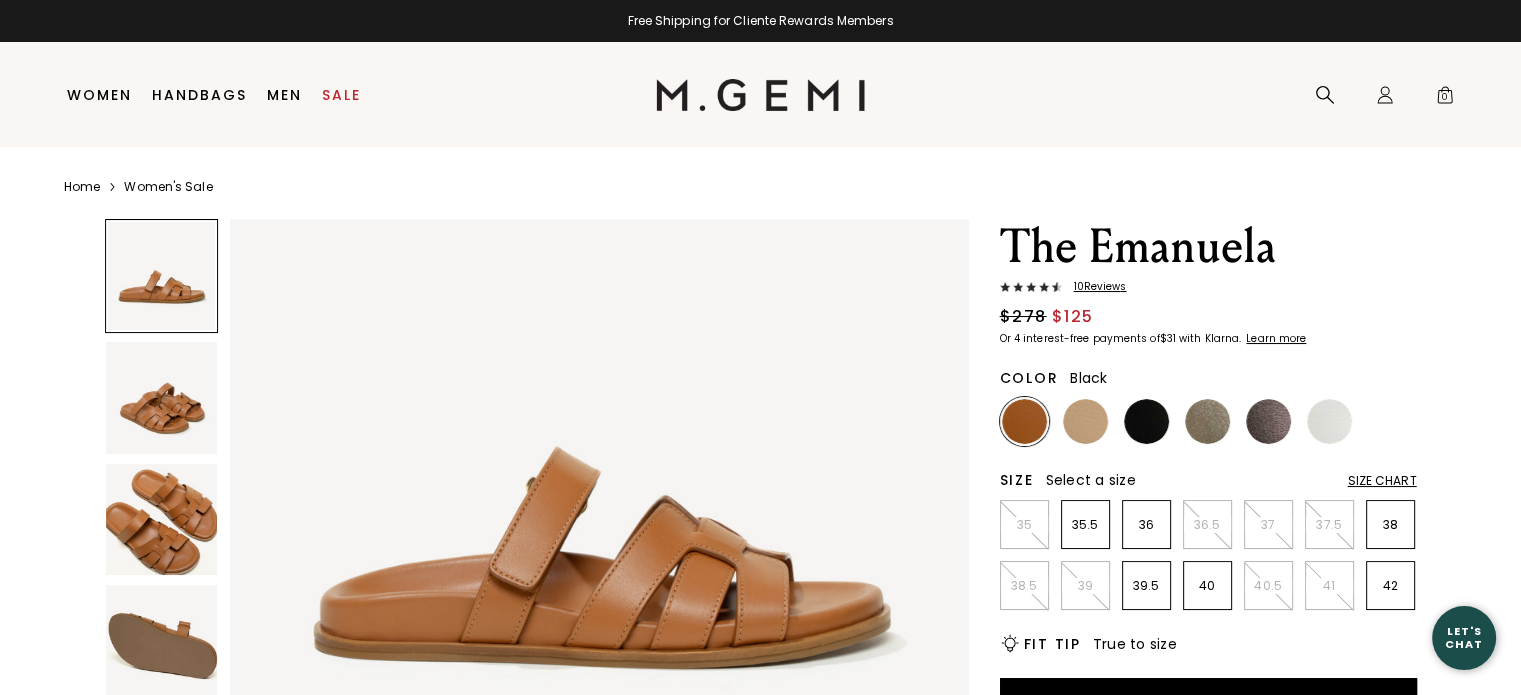 click at bounding box center [1146, 421] 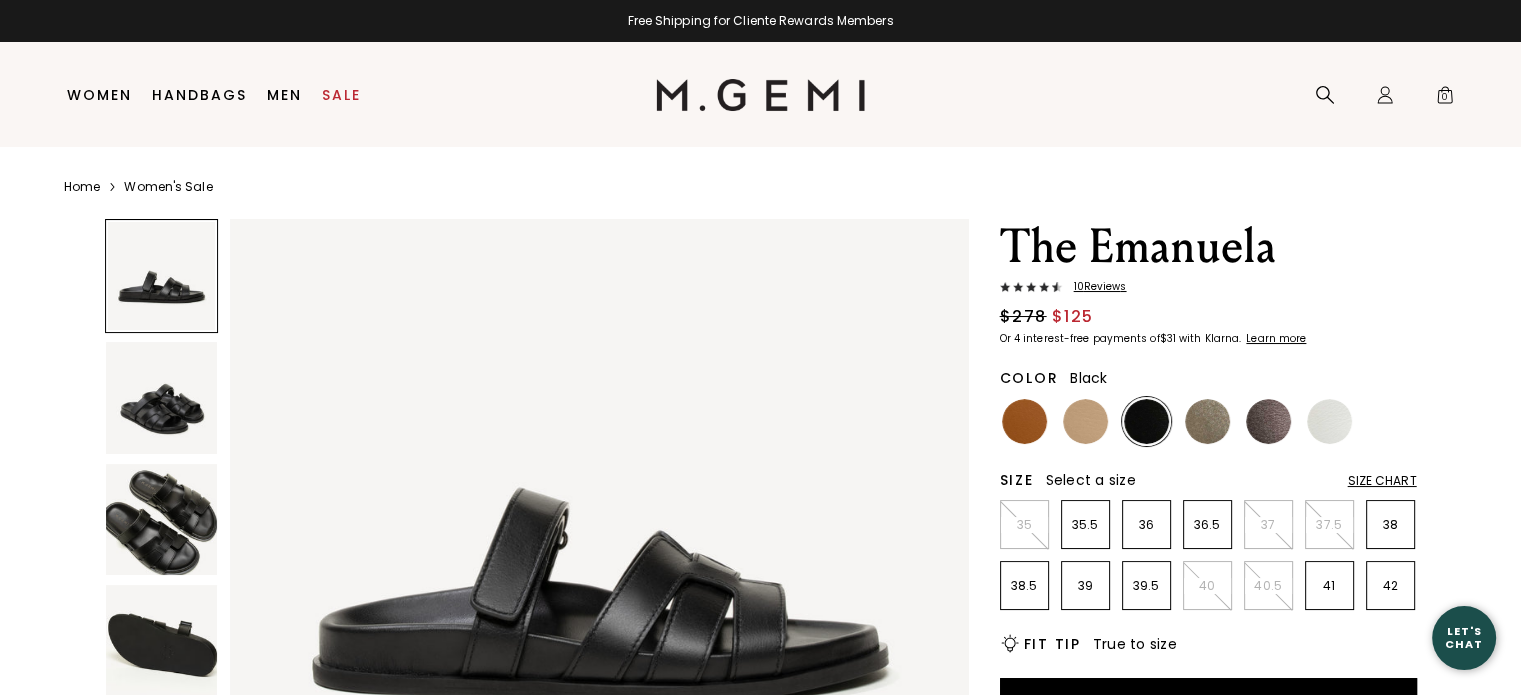 scroll, scrollTop: 0, scrollLeft: 0, axis: both 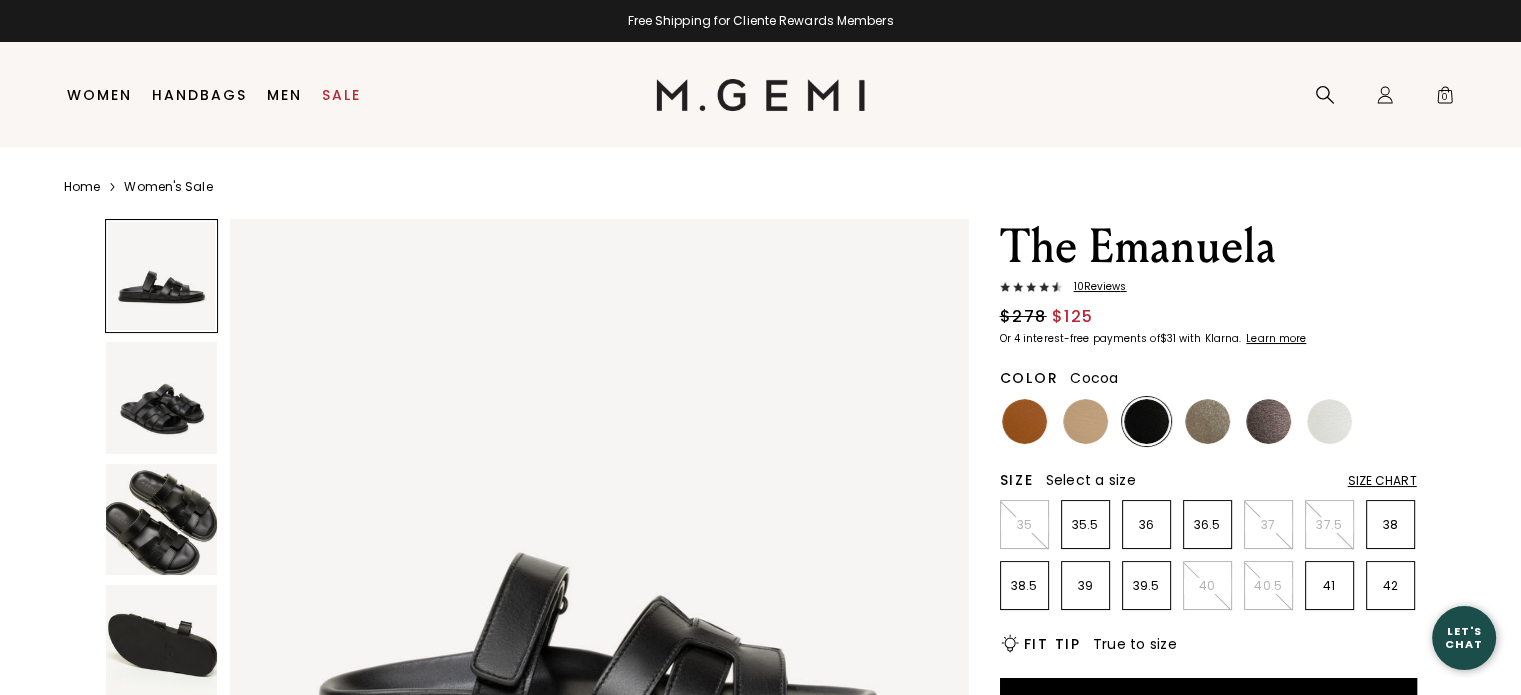 click at bounding box center [1268, 421] 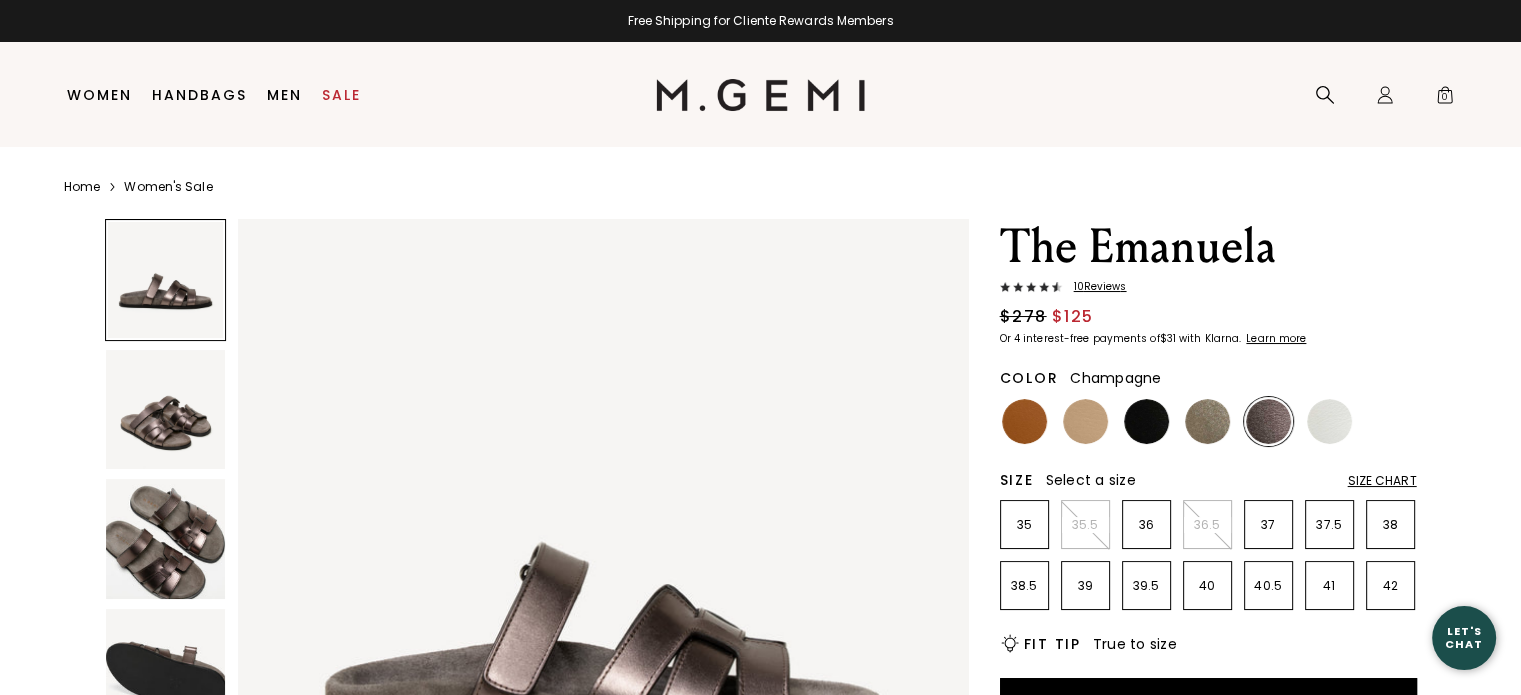 click at bounding box center (1207, 421) 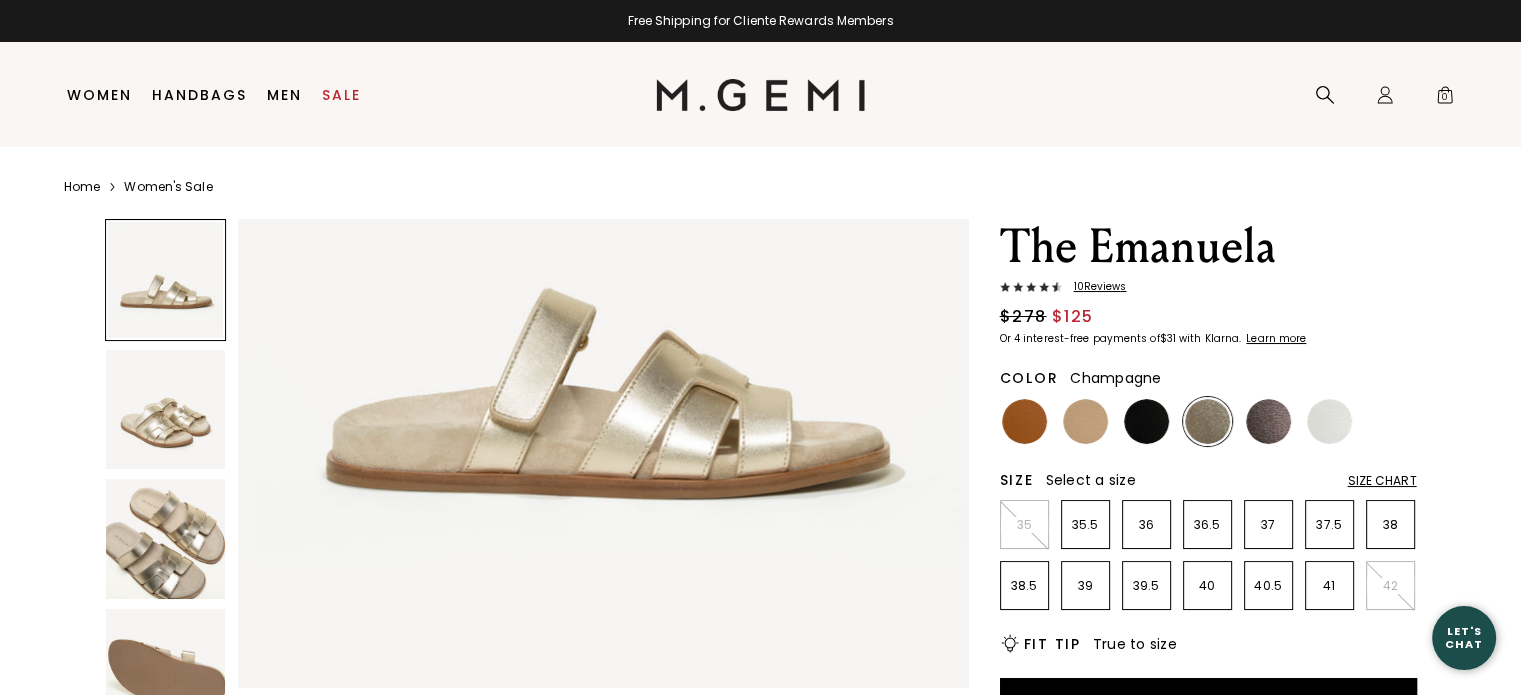 scroll, scrollTop: 300, scrollLeft: 0, axis: vertical 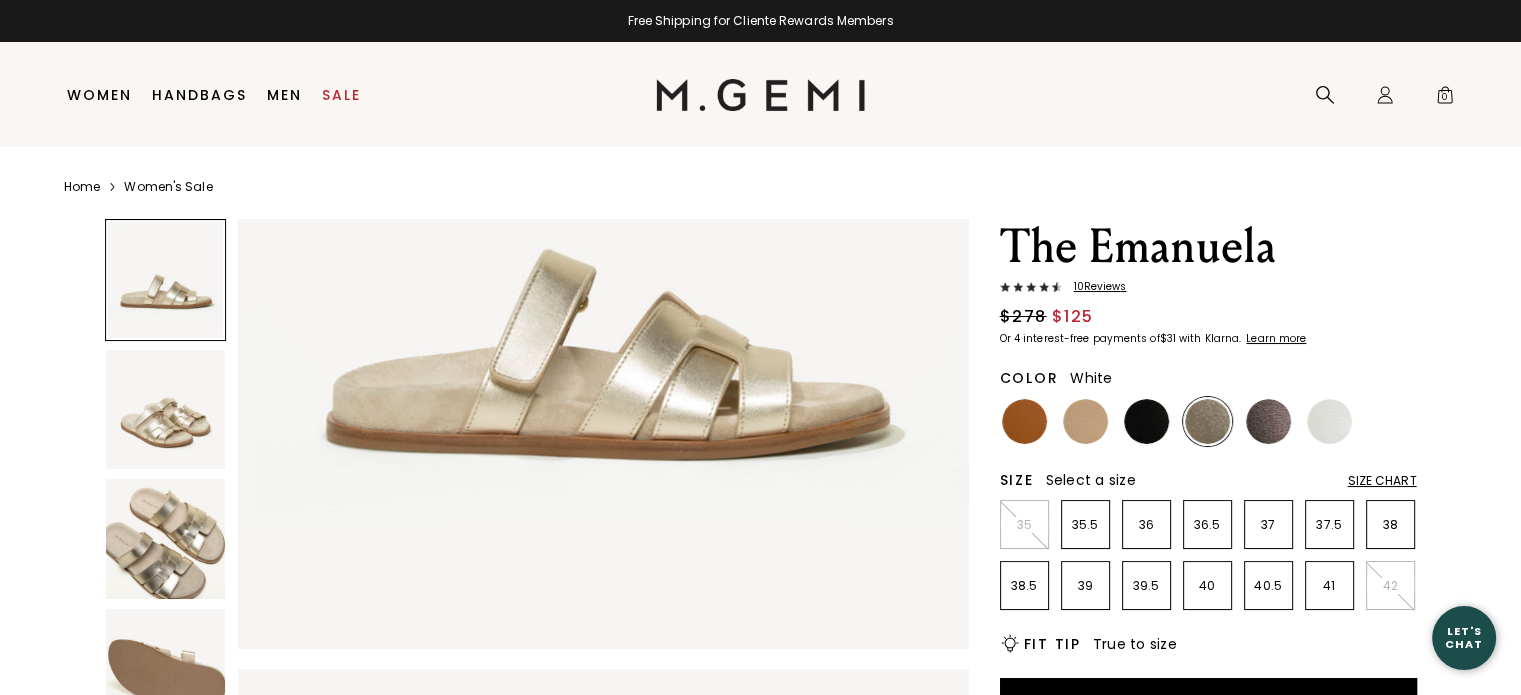 click at bounding box center [1329, 421] 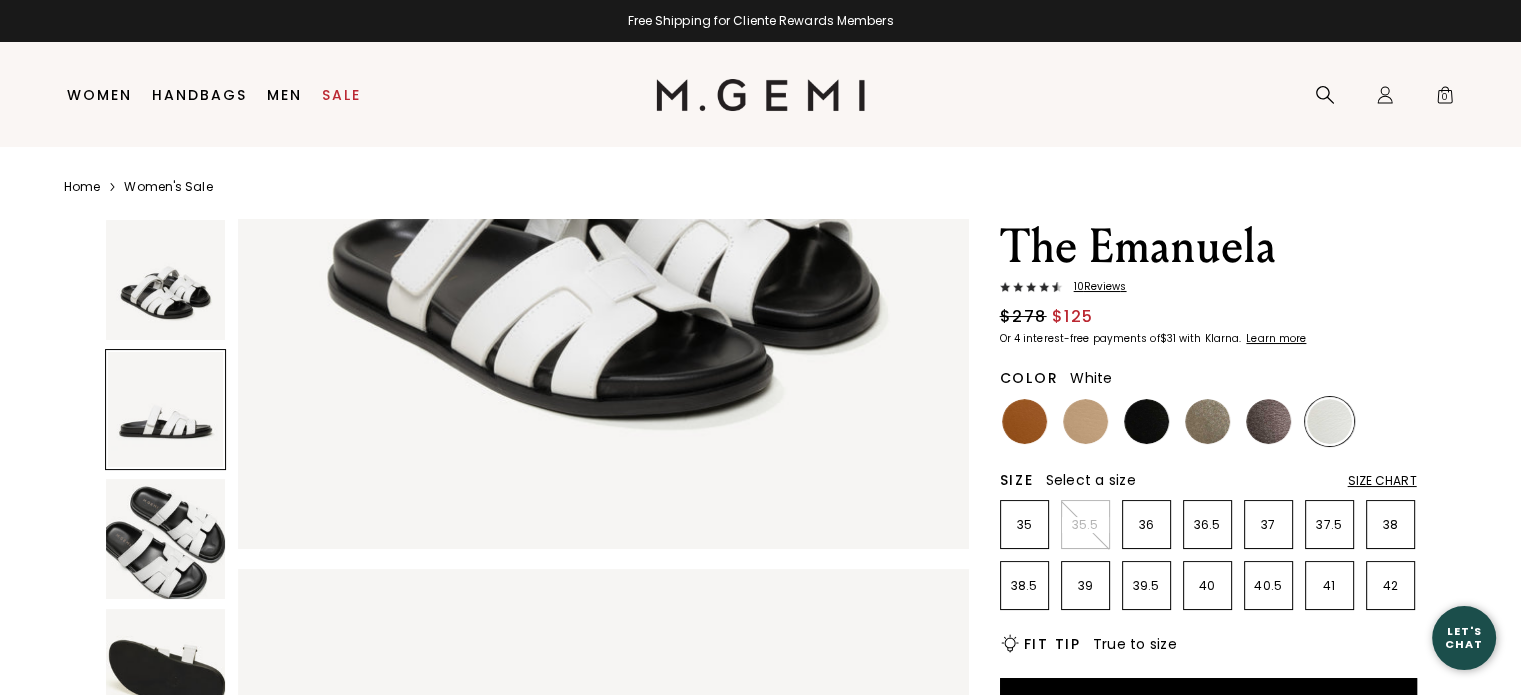 scroll, scrollTop: 0, scrollLeft: 0, axis: both 